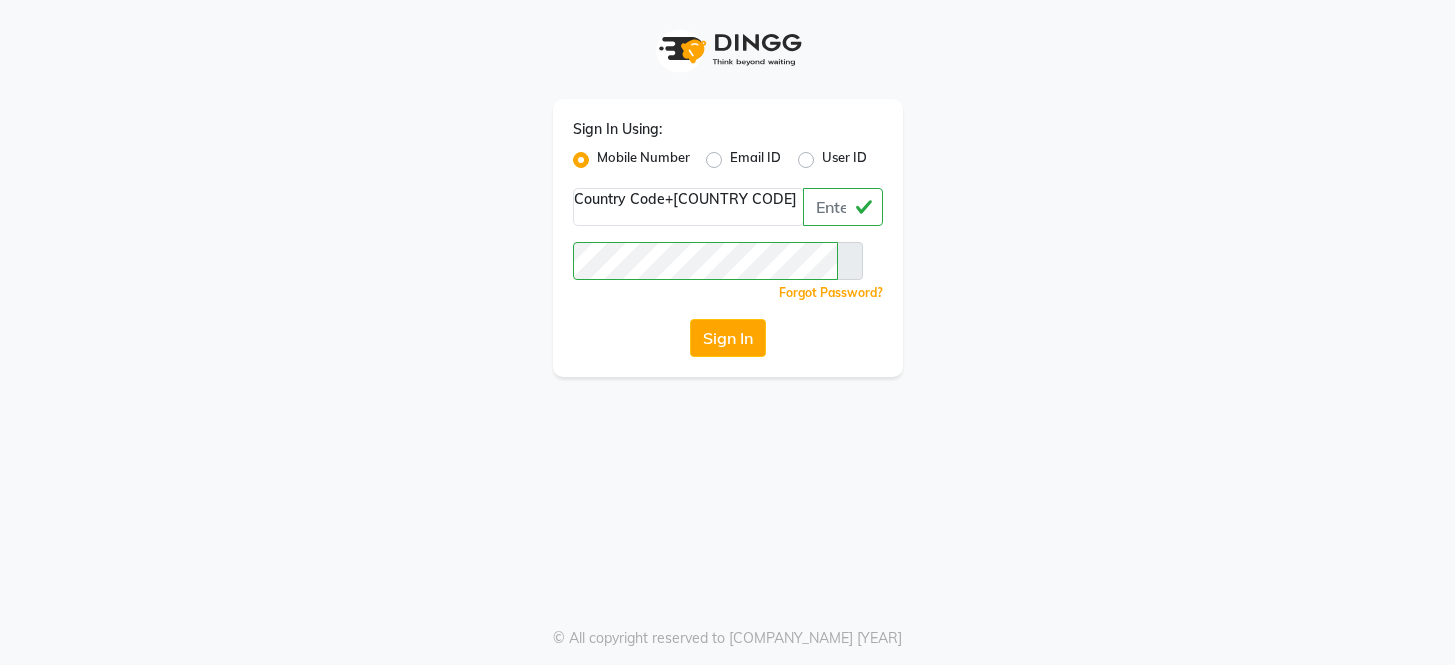scroll, scrollTop: 0, scrollLeft: 0, axis: both 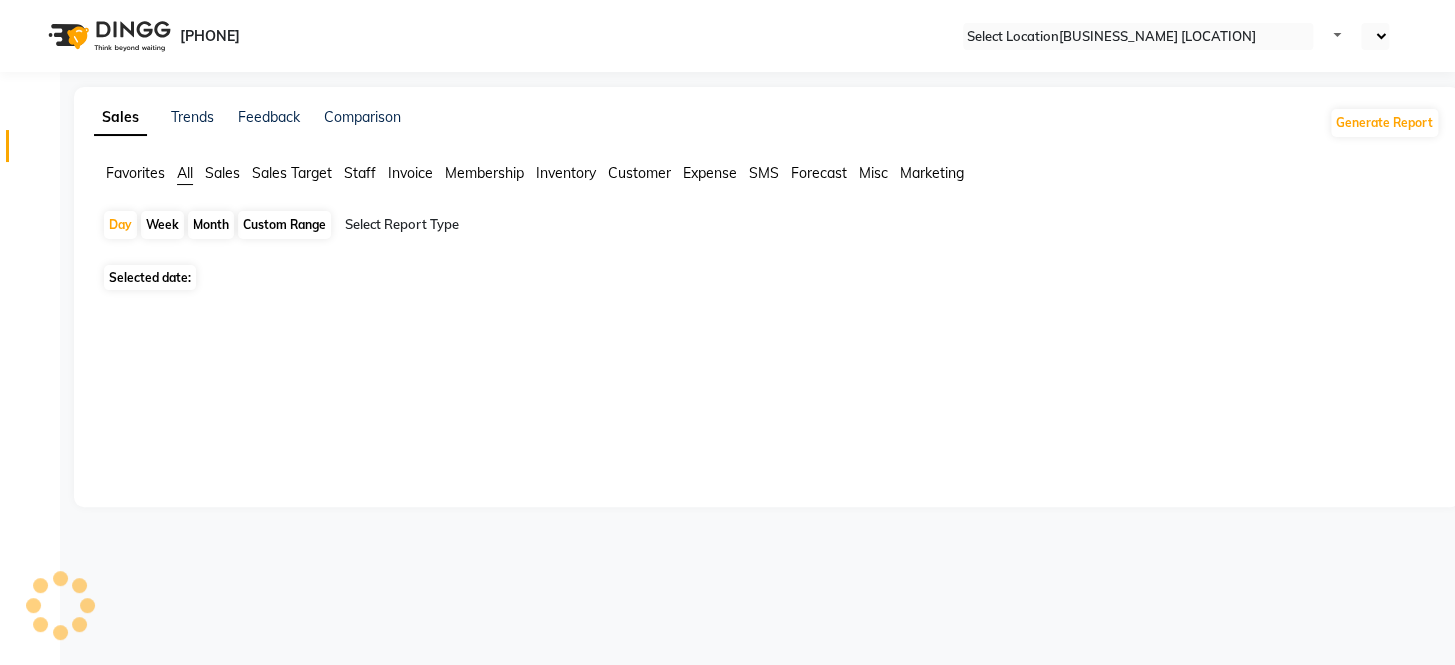 click on "Sales Trends Feedback Comparison Generate Report Favorites All Sales Sales Target Staff Invoice Membership Inventory Customer Expense SMS Forecast Misc Marketing Day Week Month Custom Range Select Report Type Selected date: ★ Mark as Favorite Choose how you'd like to save "" report to favorites Save to Personal Favorites: Only you can see this report in your favorites tab. Share with Organization: Everyone in your organization can see this report in their favorites tab. Save to Favorites" at bounding box center [767, 297] 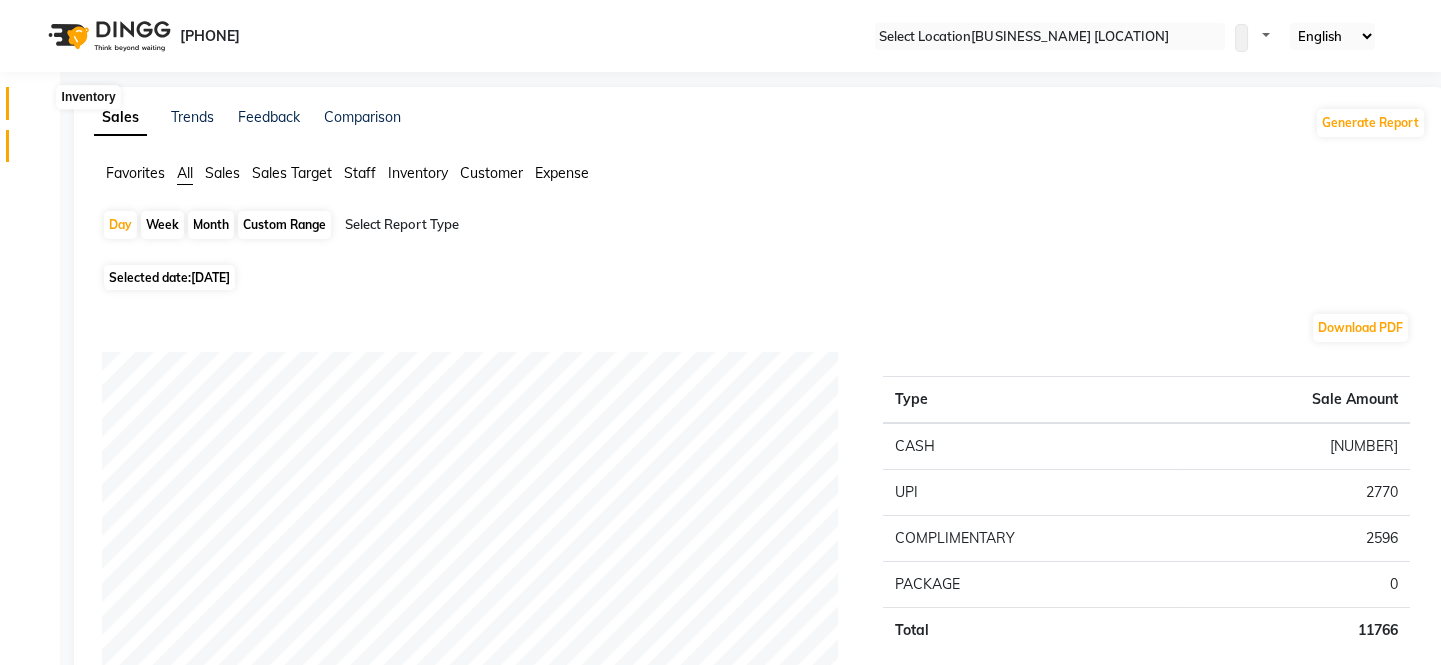 click at bounding box center (37, 108) 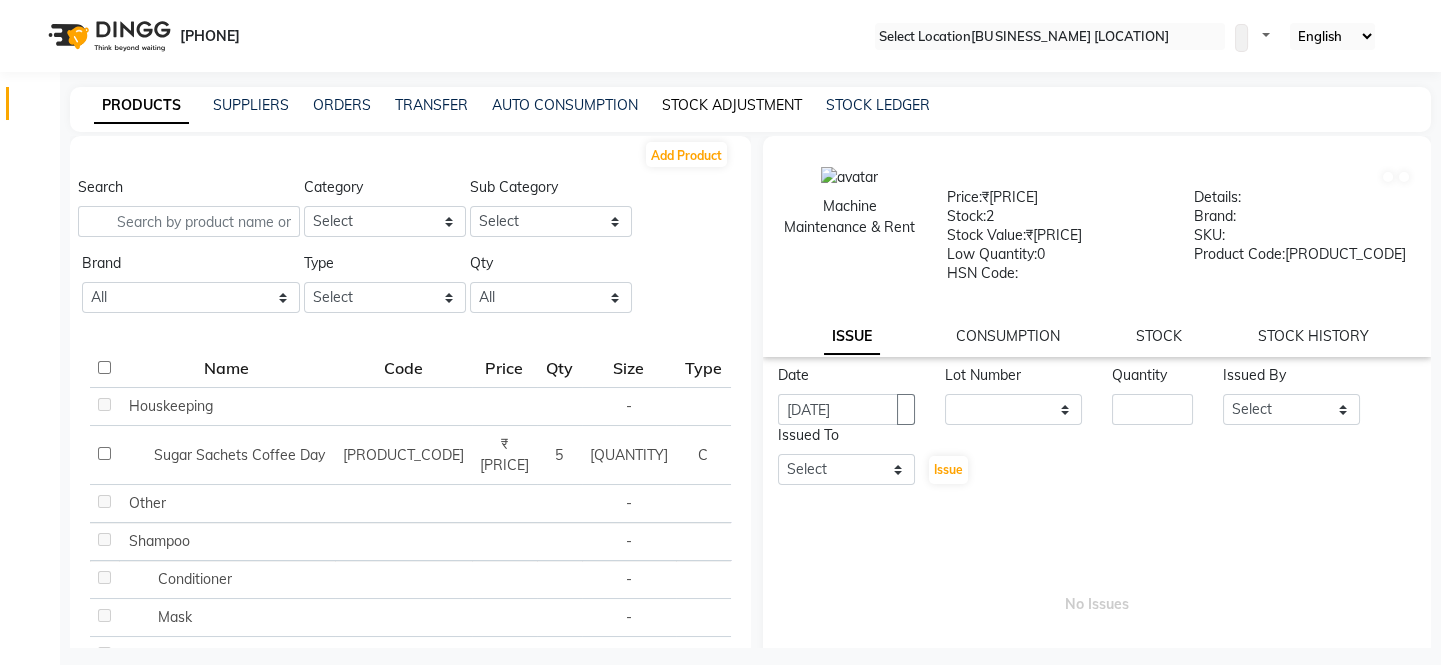 click on "STOCK ADJUSTMENT" at bounding box center [732, 105] 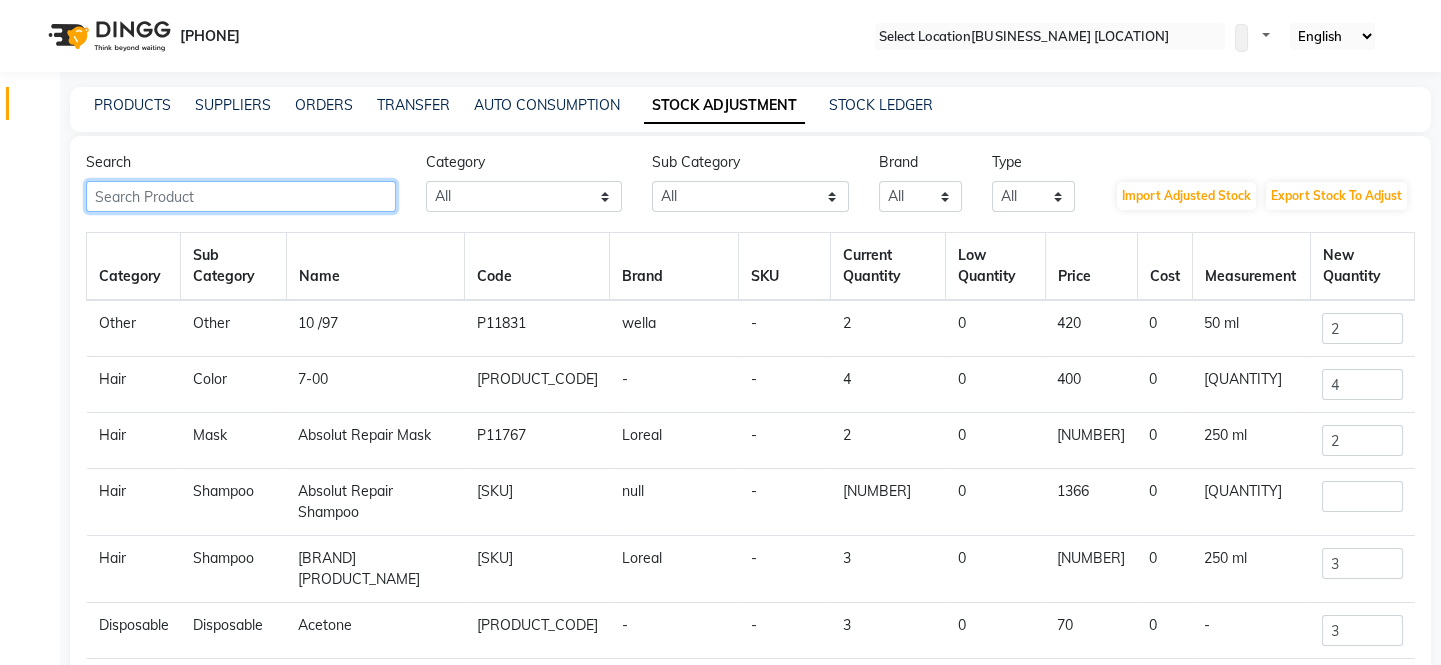 click at bounding box center [241, 196] 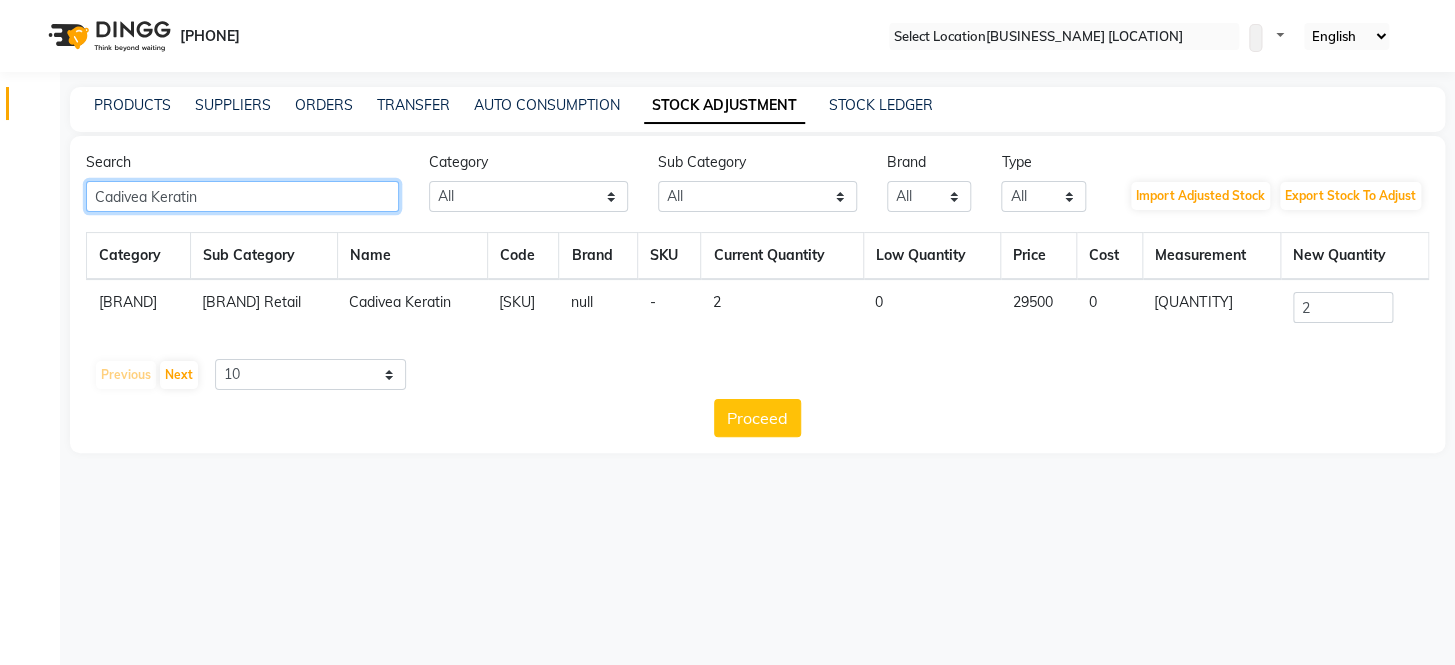 type on "Cadivea Keratin" 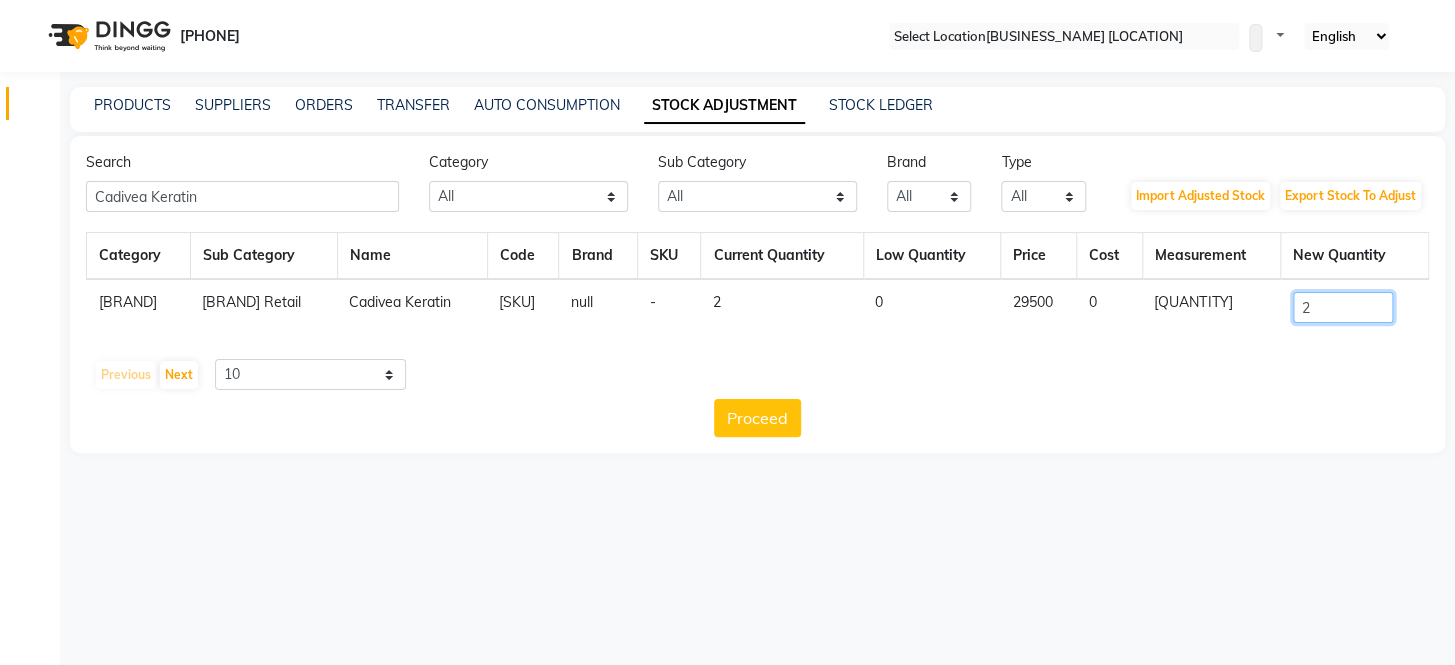 click on "2" at bounding box center (1343, 307) 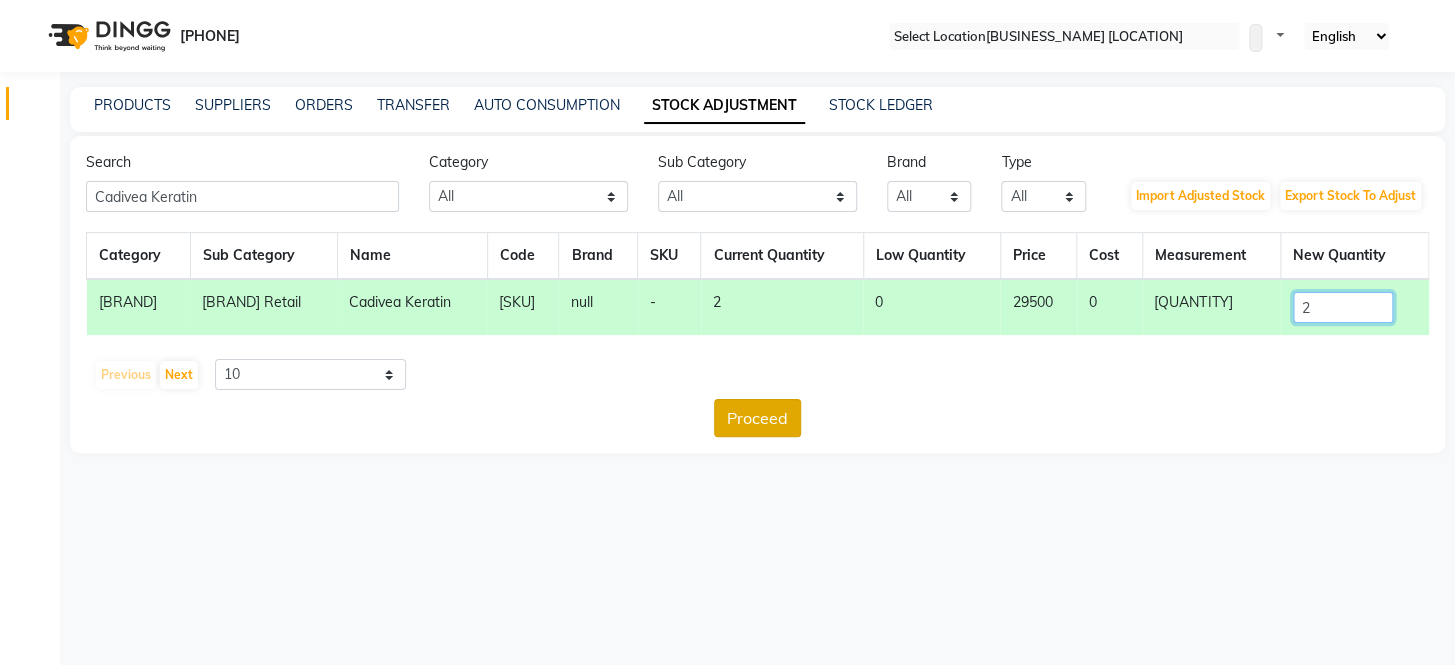 type on "[NUMBER]" 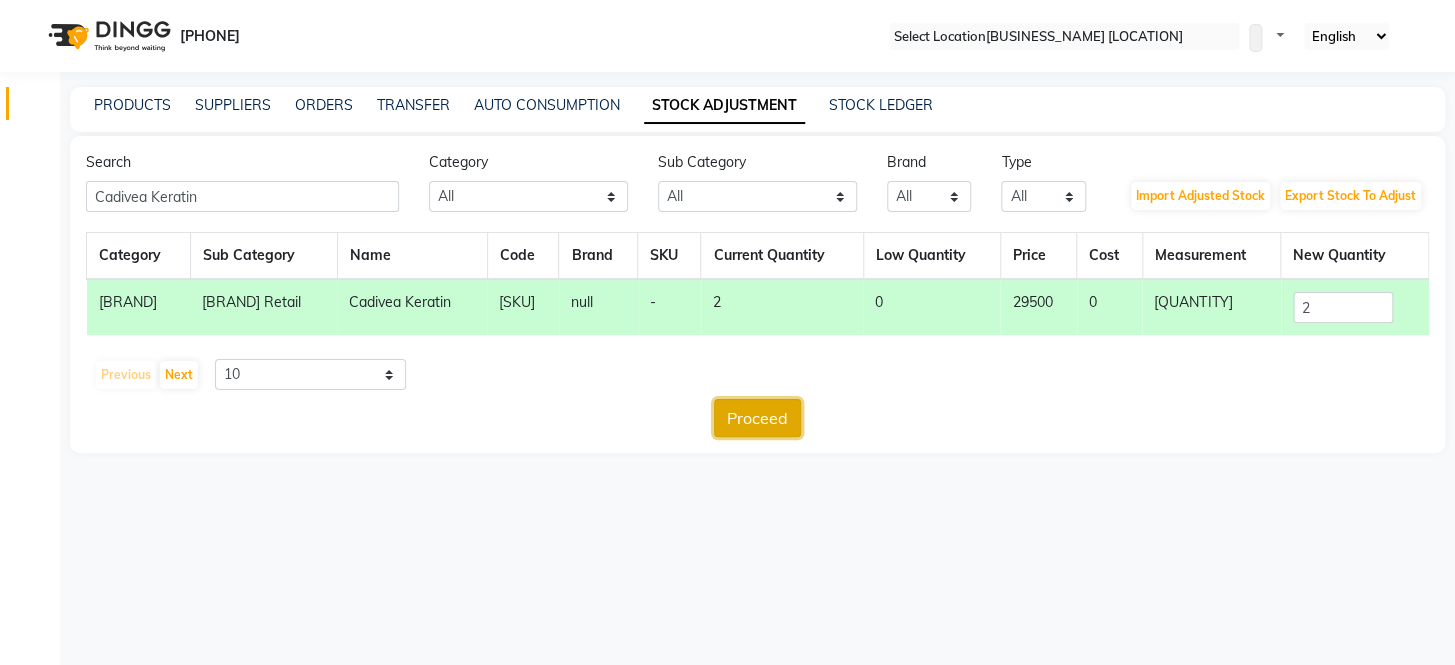 click on "Proceed" at bounding box center [757, 418] 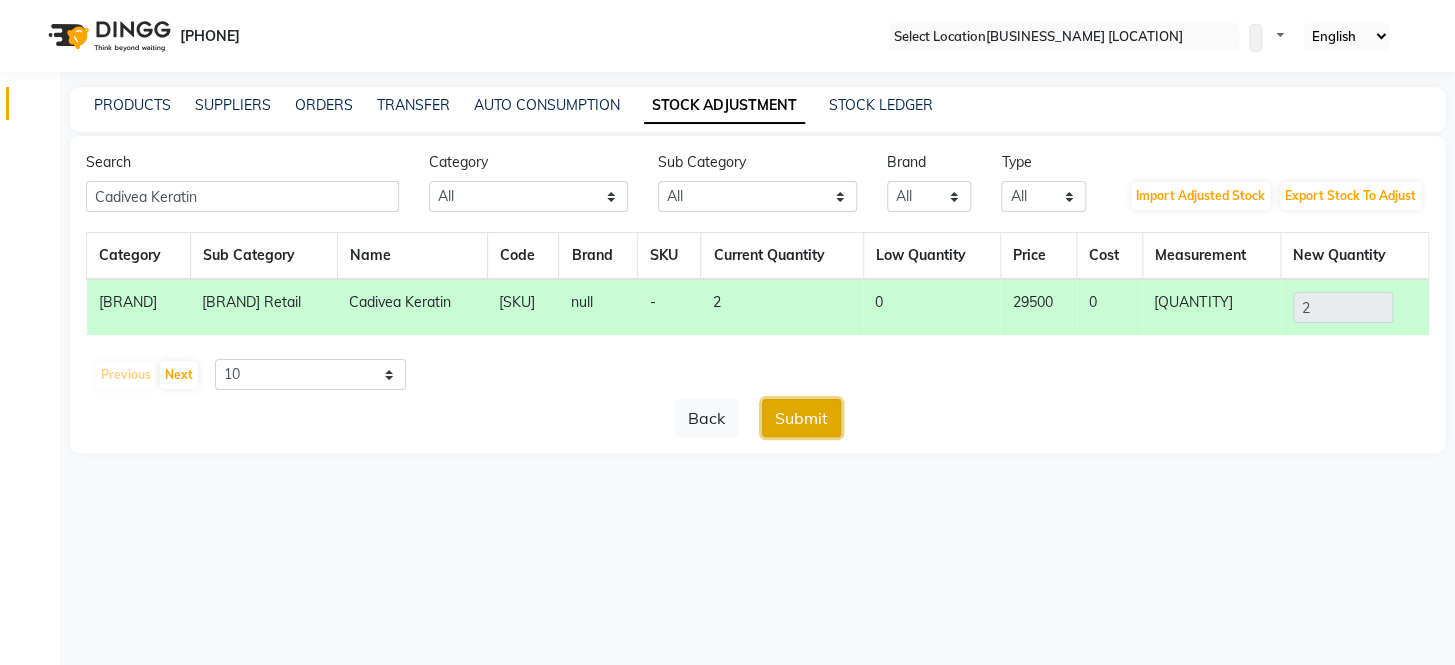 click on "Submit" at bounding box center (801, 418) 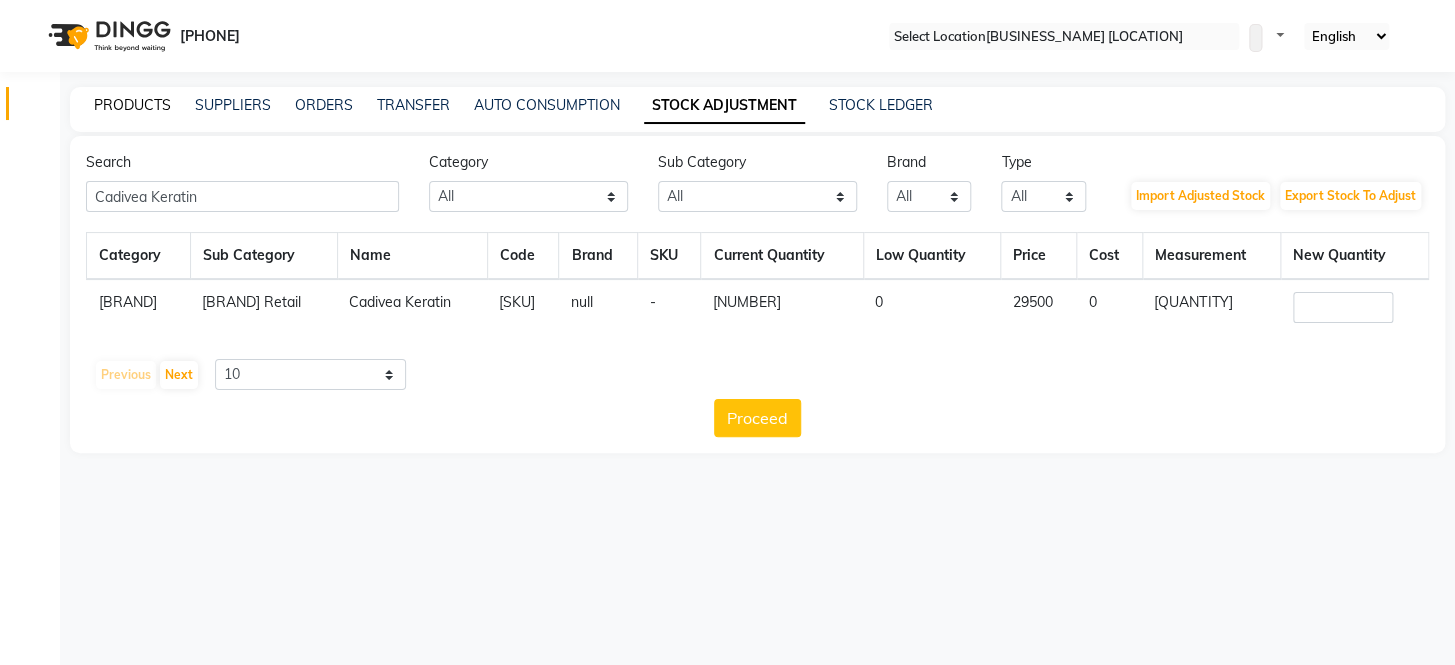 click on "PRODUCTS" at bounding box center (132, 105) 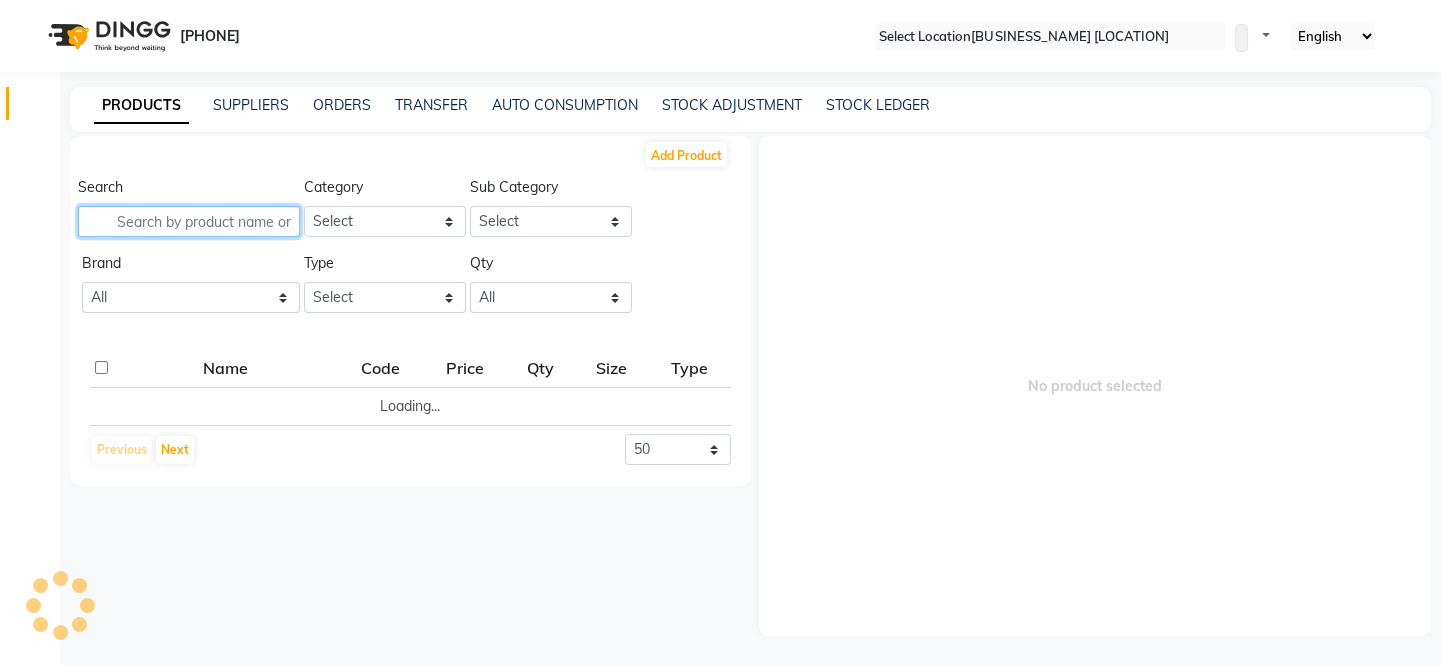 click at bounding box center [189, 221] 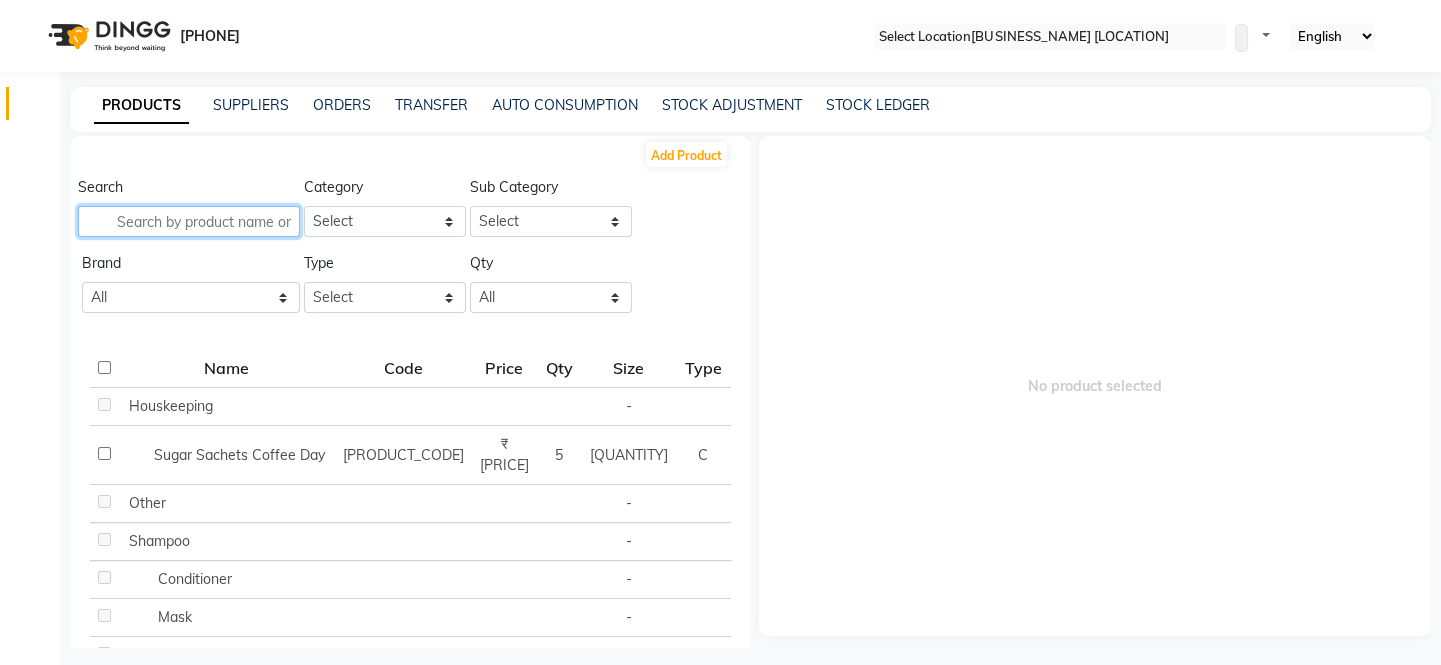 paste on "Cadivea Keratin" 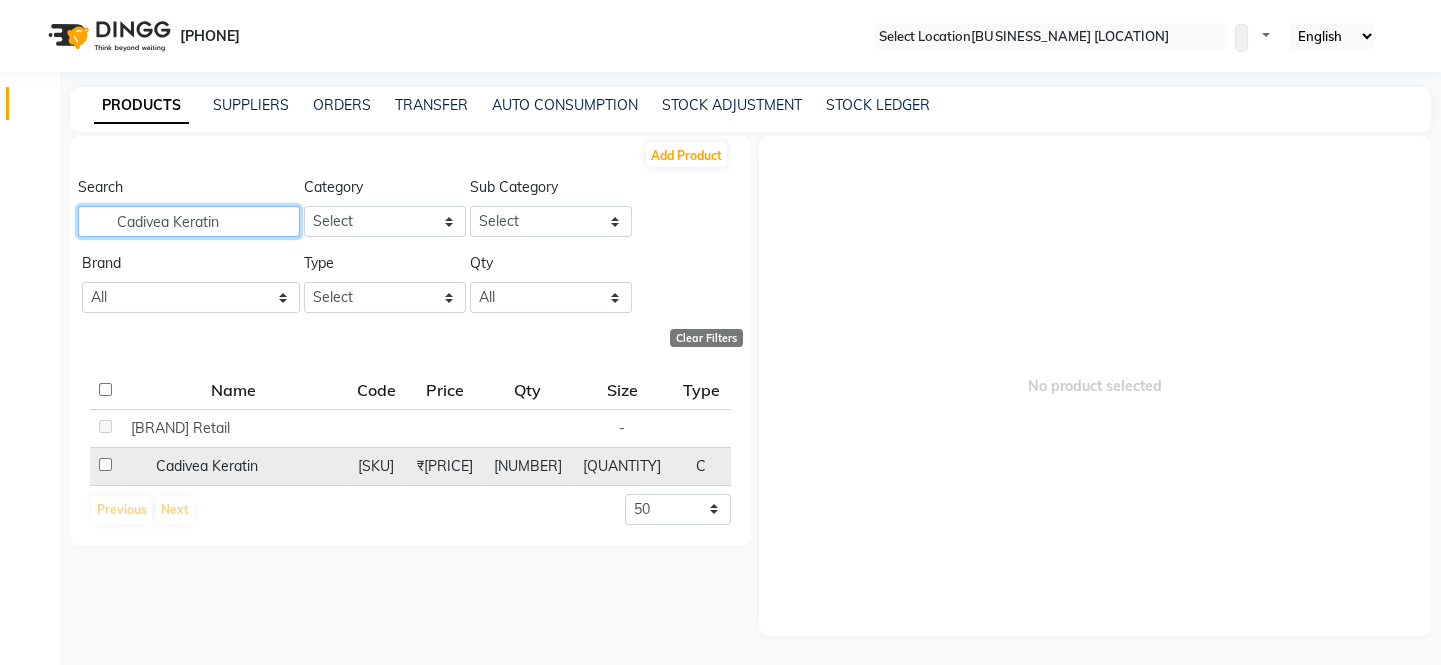 type on "Cadivea Keratin" 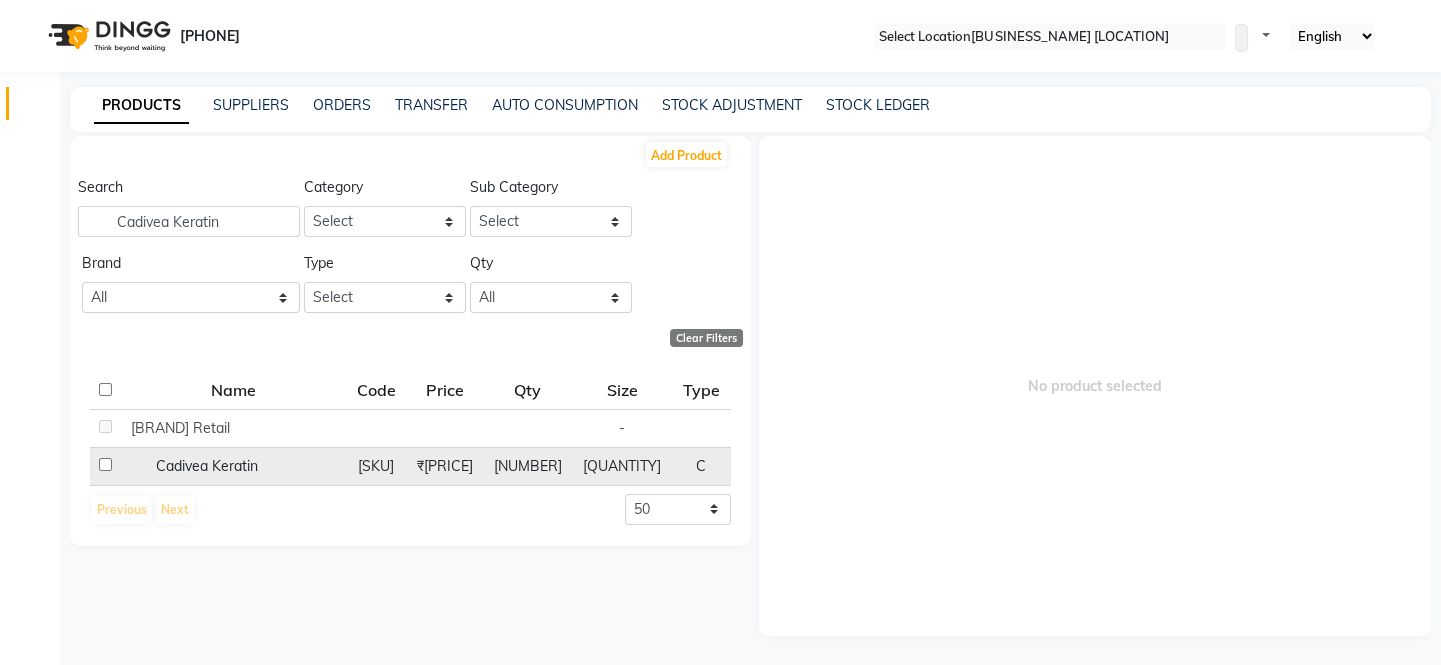 click at bounding box center [105, 426] 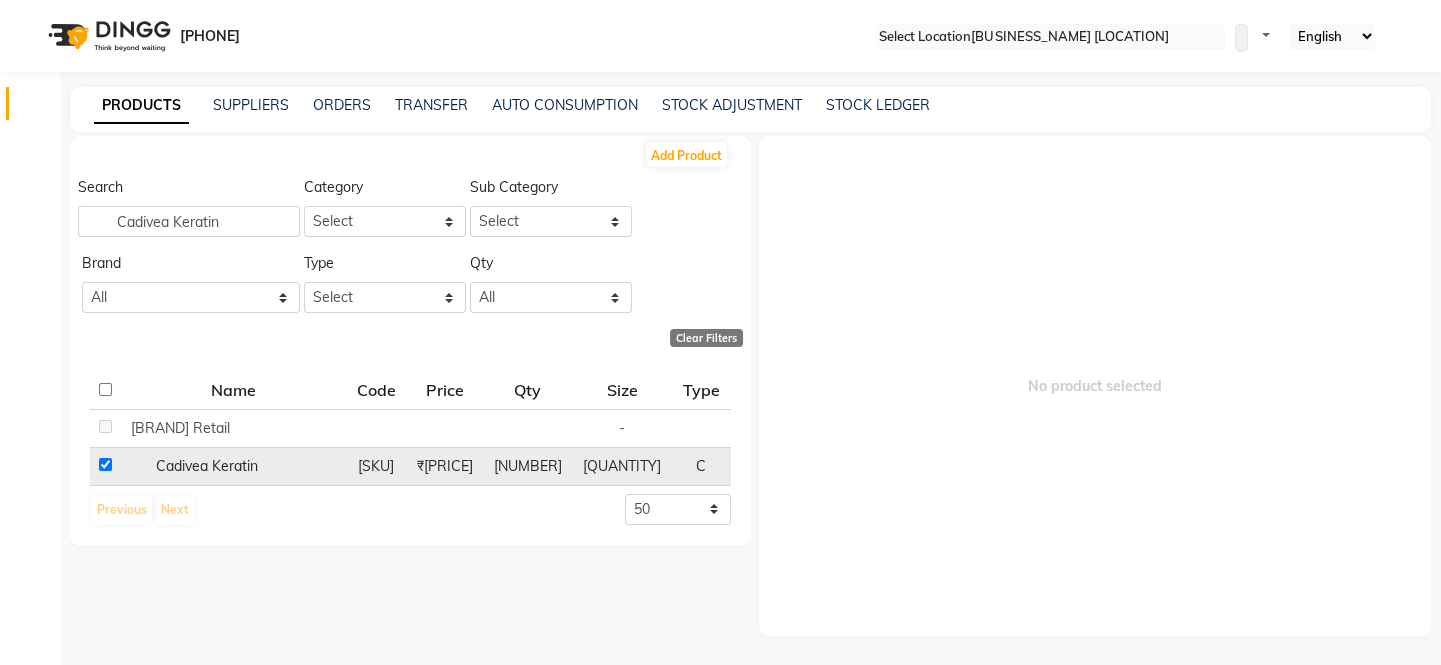 checkbox on "true" 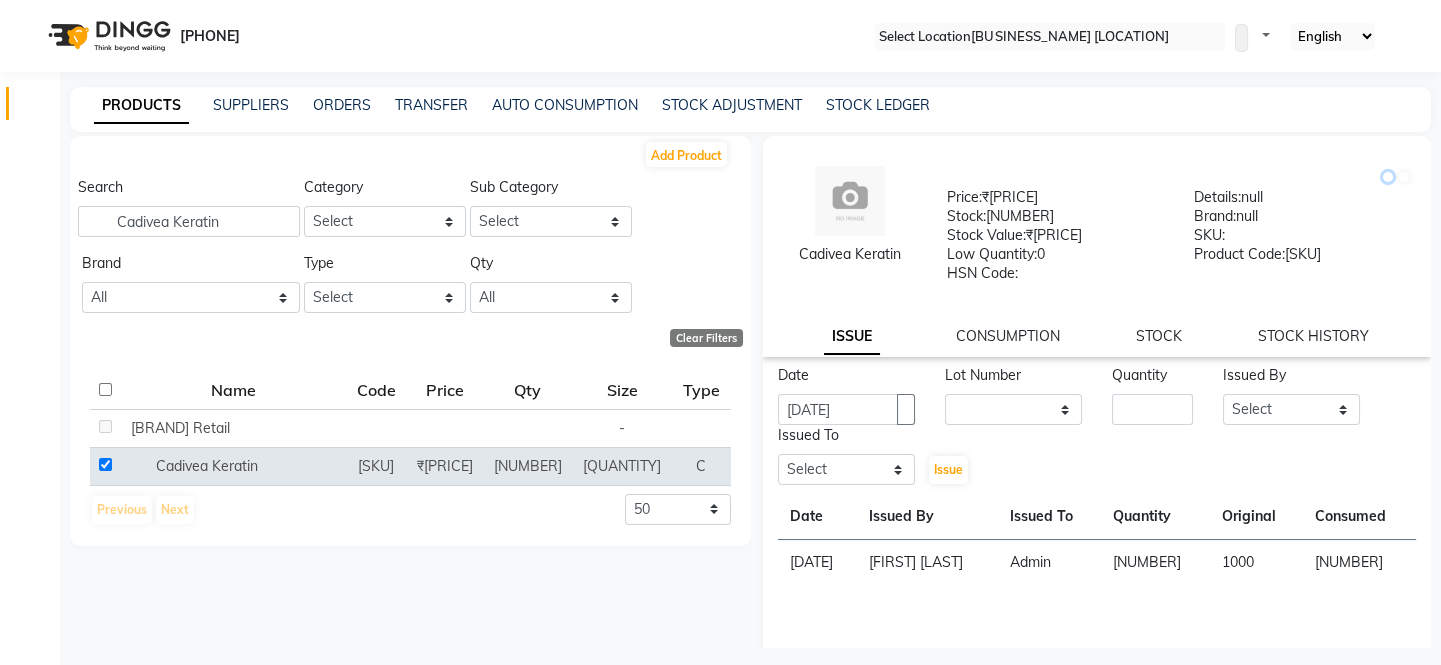 click at bounding box center [1388, 177] 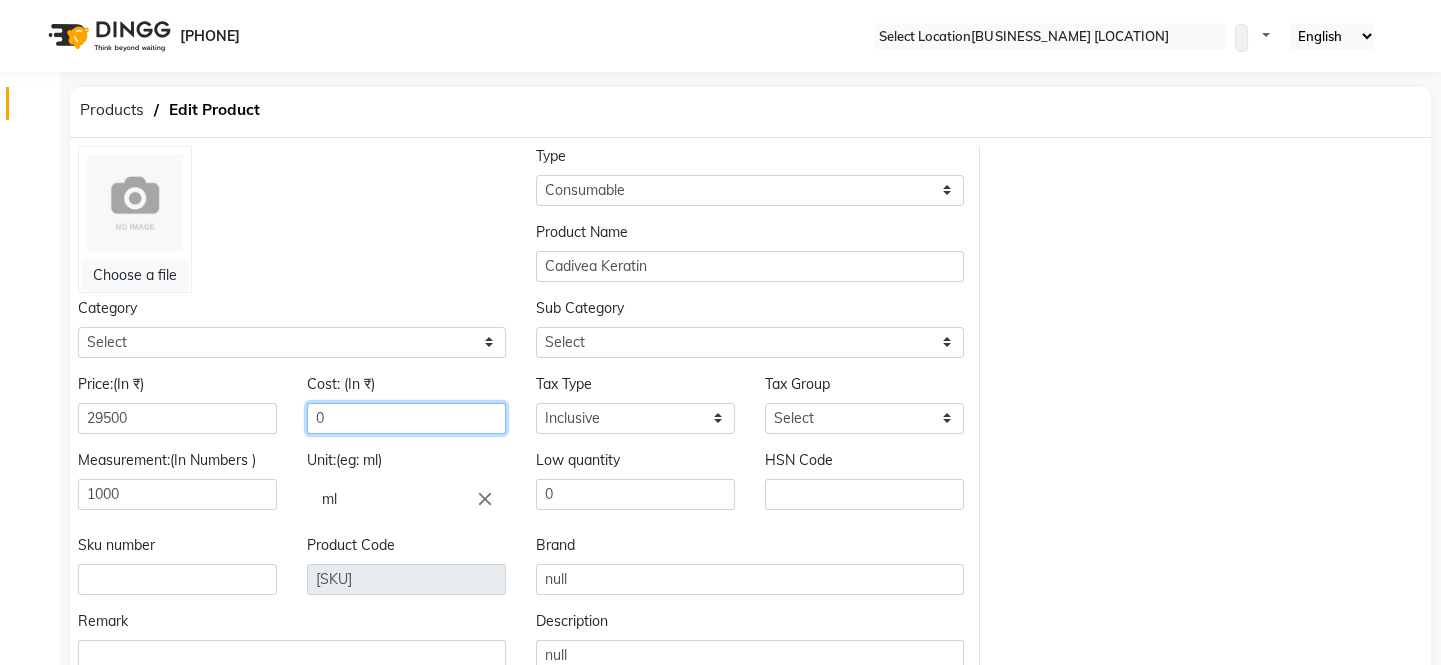 click on "0" at bounding box center (177, 418) 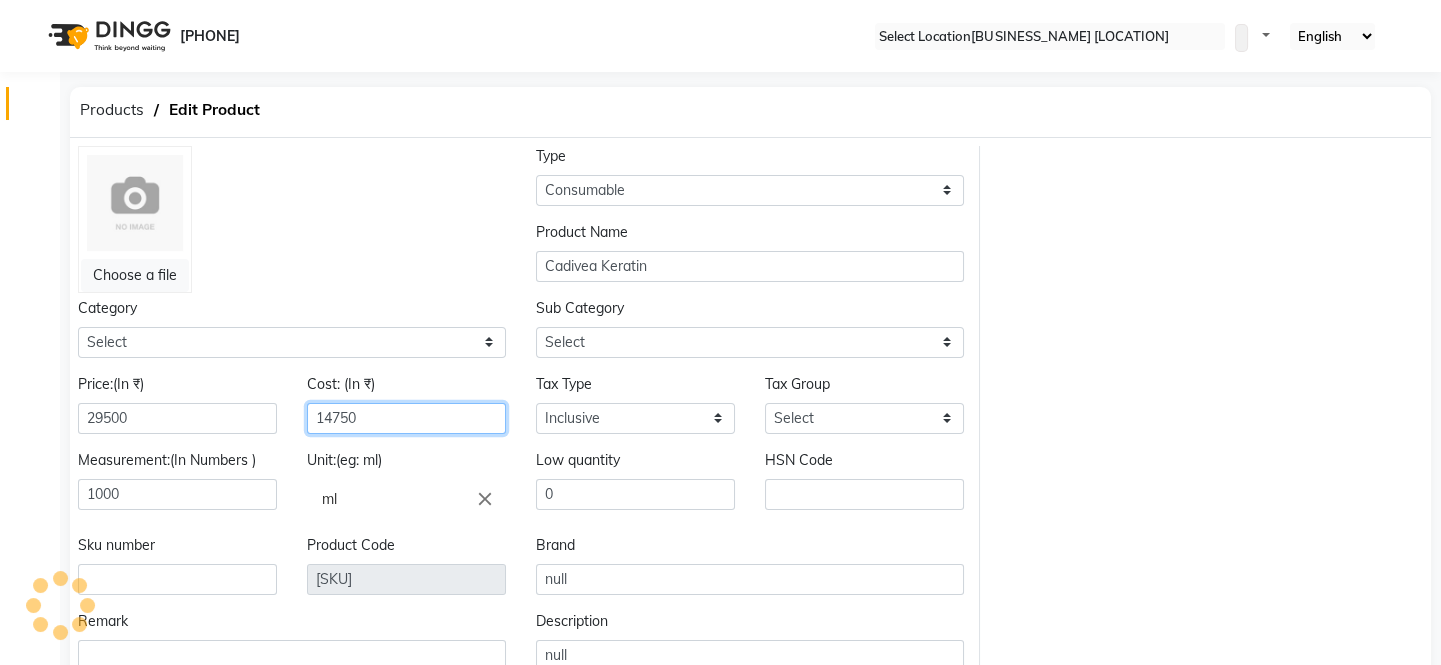 scroll, scrollTop: 136, scrollLeft: 0, axis: vertical 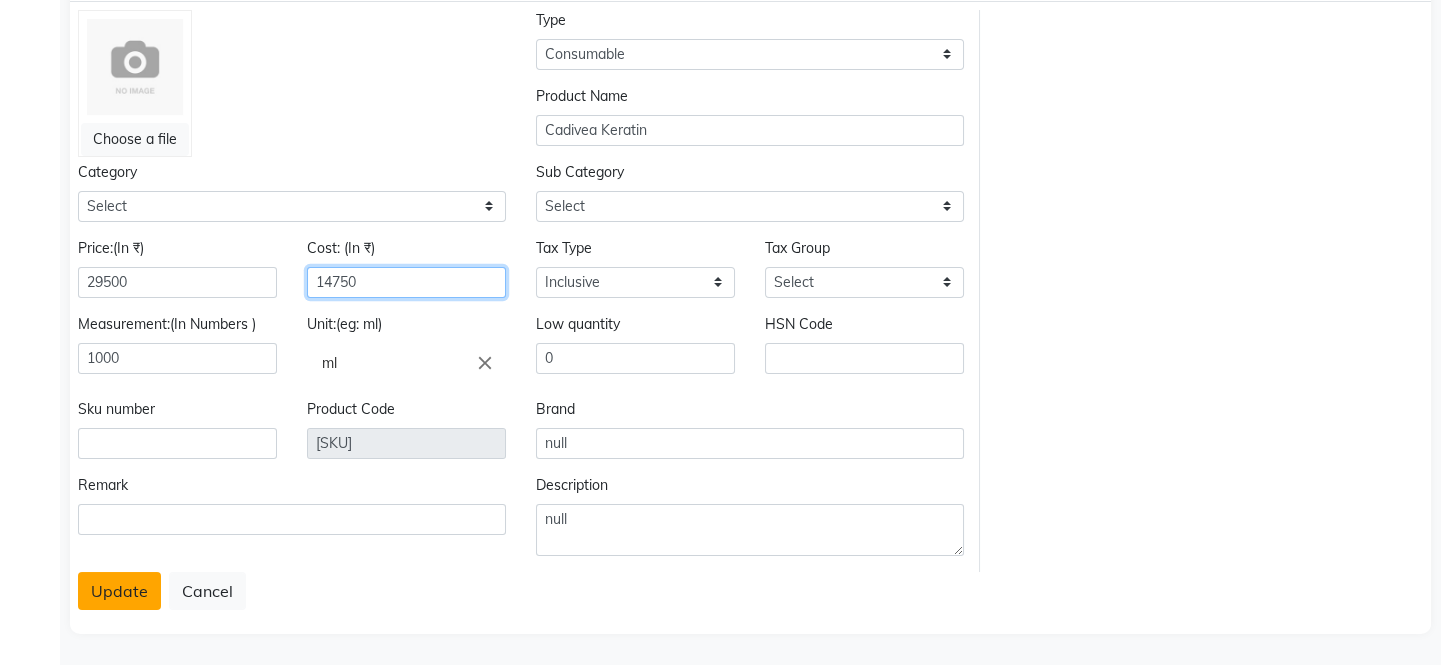 type on "14750" 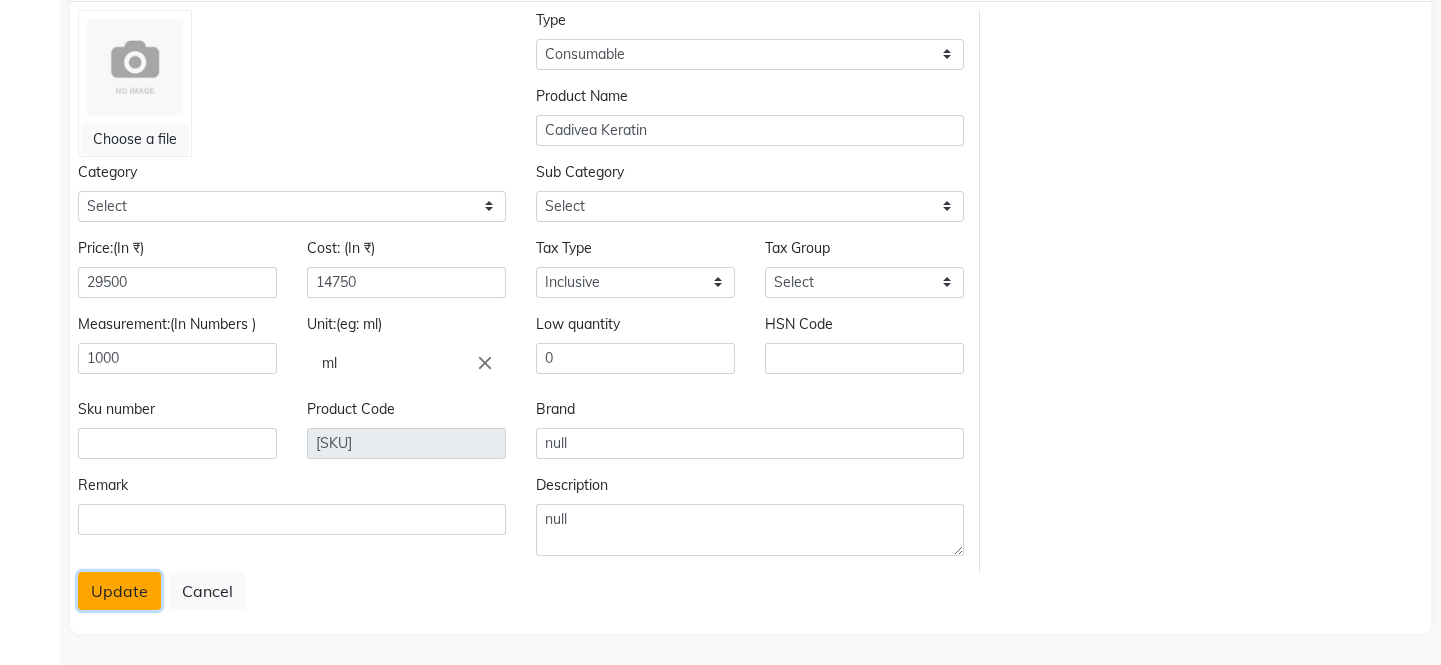 click on "Update" at bounding box center (119, 591) 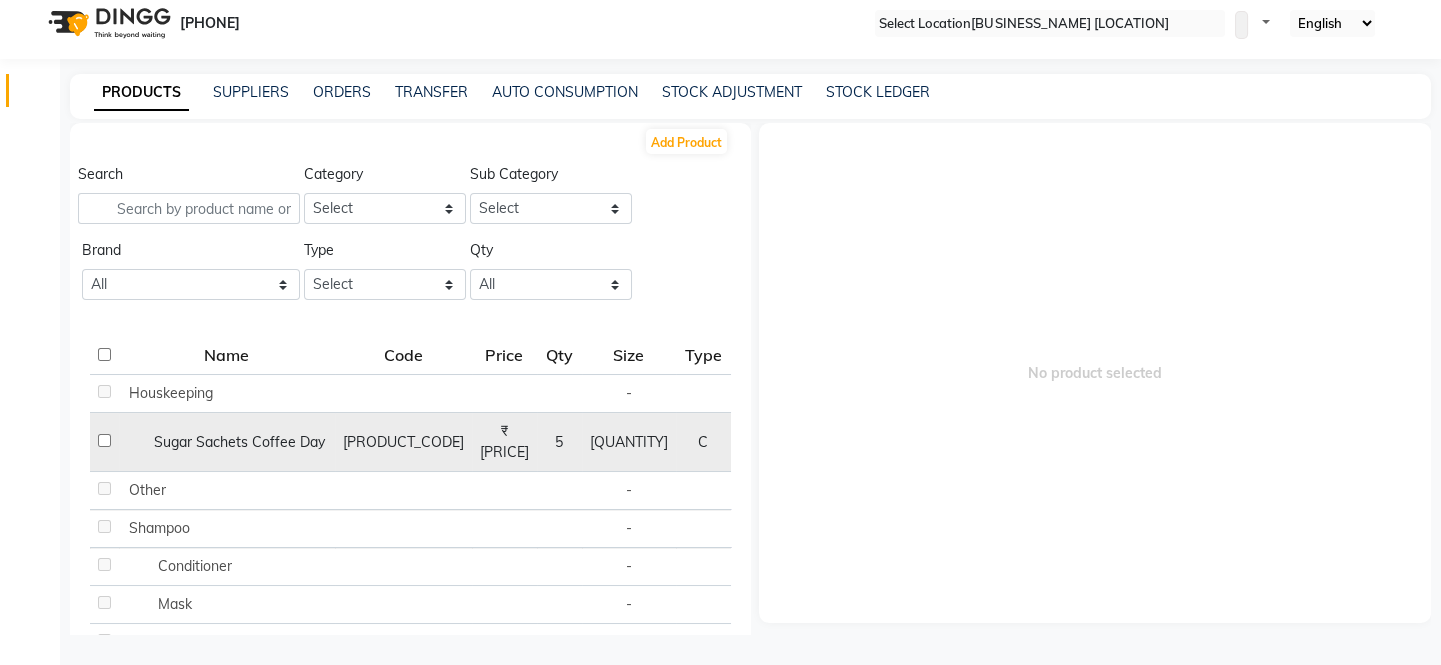scroll, scrollTop: 13, scrollLeft: 0, axis: vertical 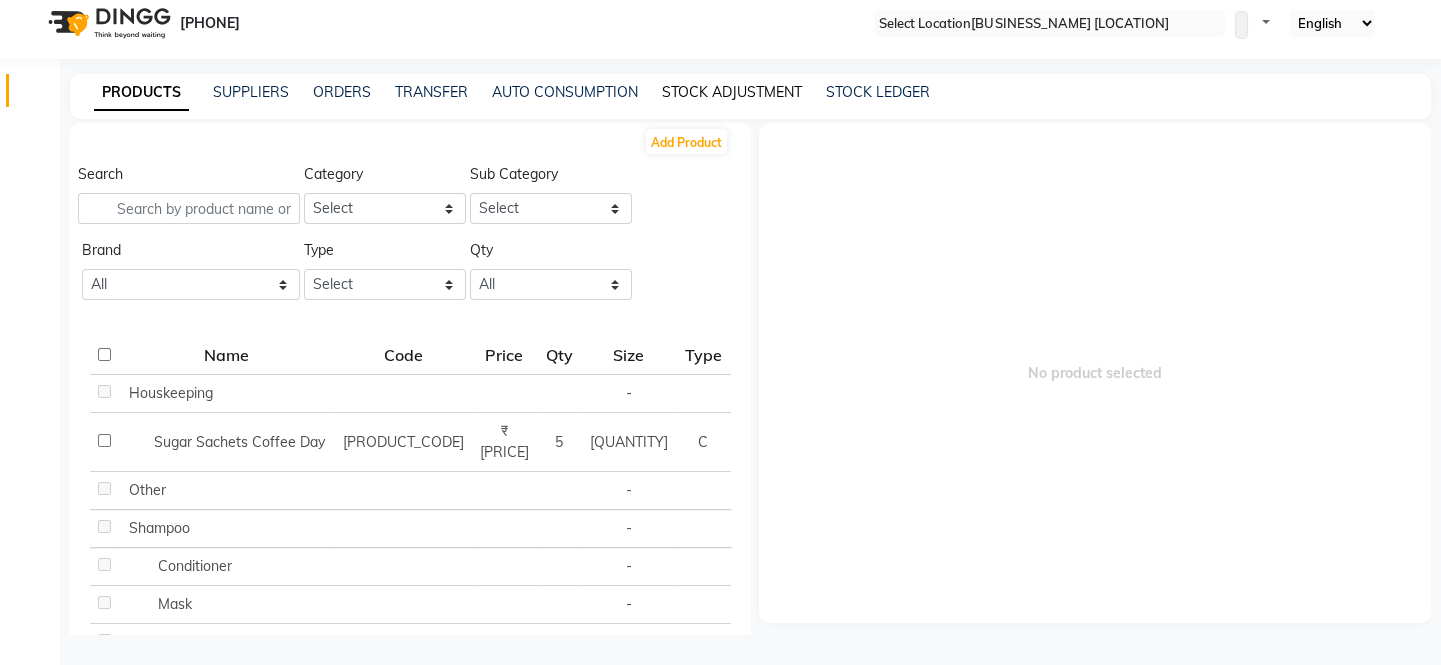 click on "STOCK ADJUSTMENT" at bounding box center (732, 92) 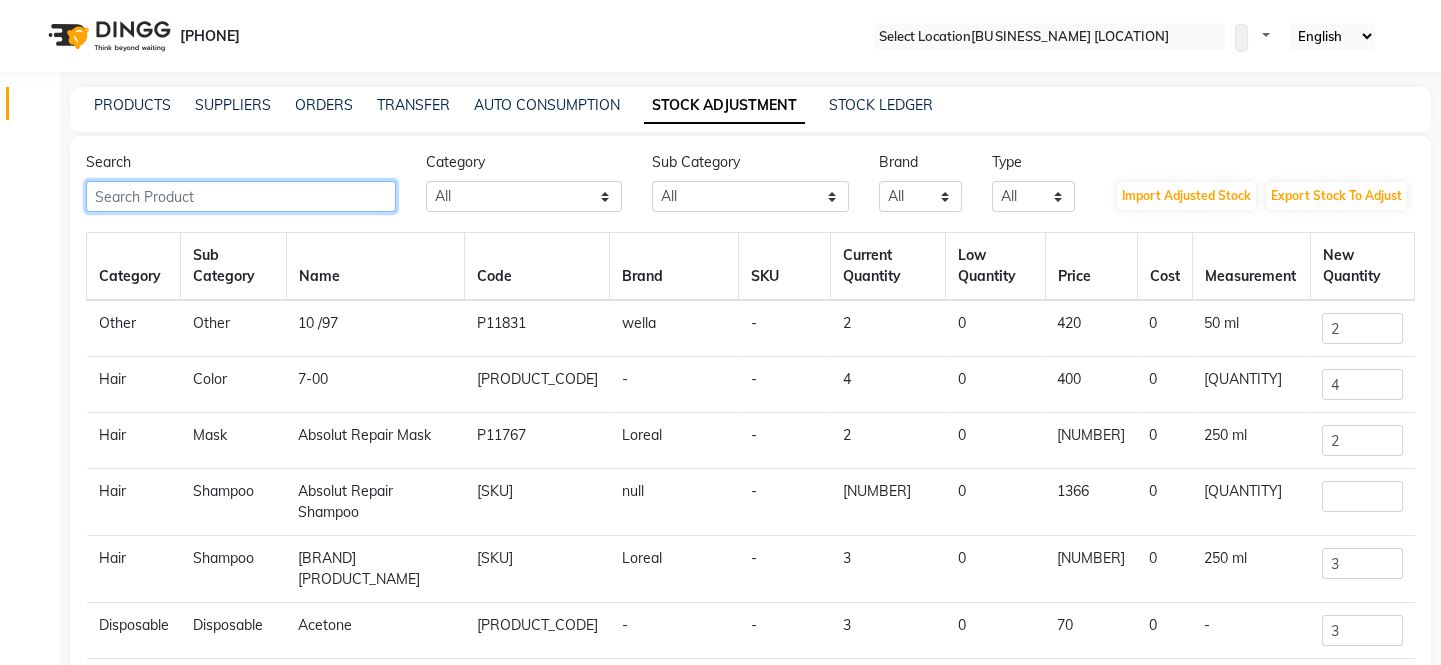 click at bounding box center (241, 196) 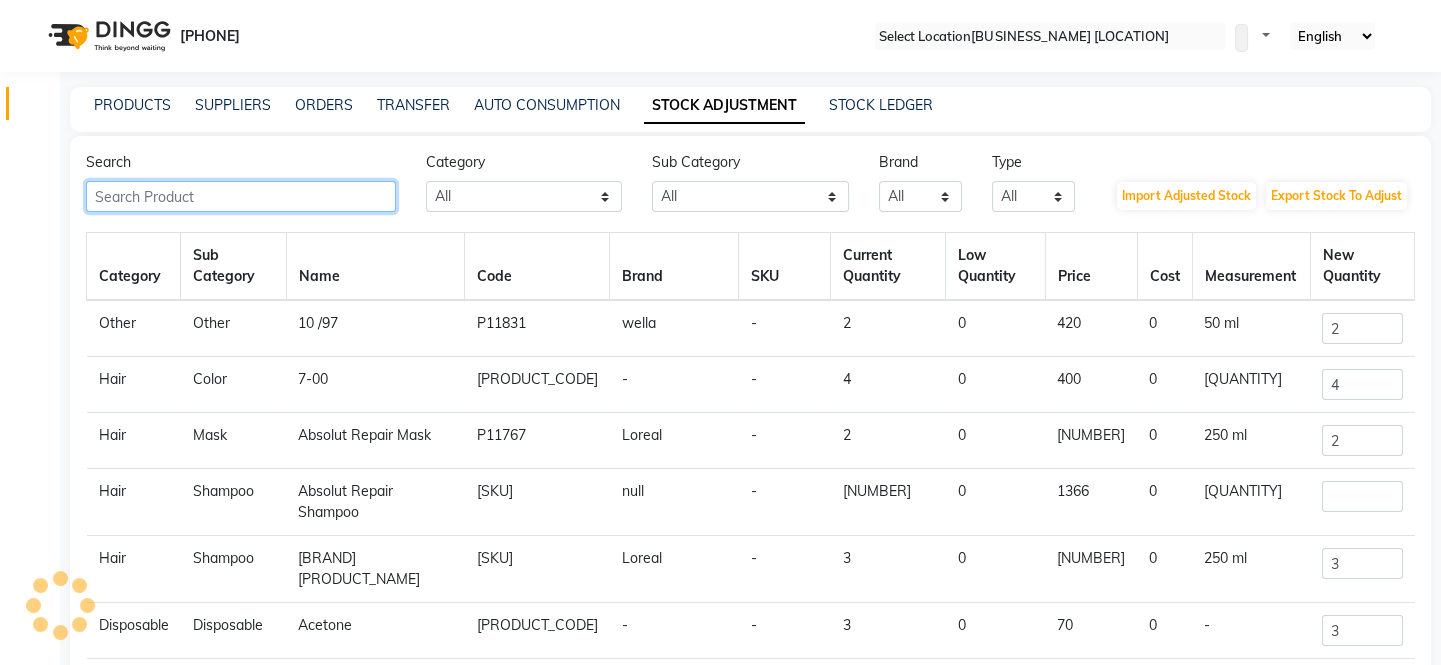 paste on "Cirepile Face Wax" 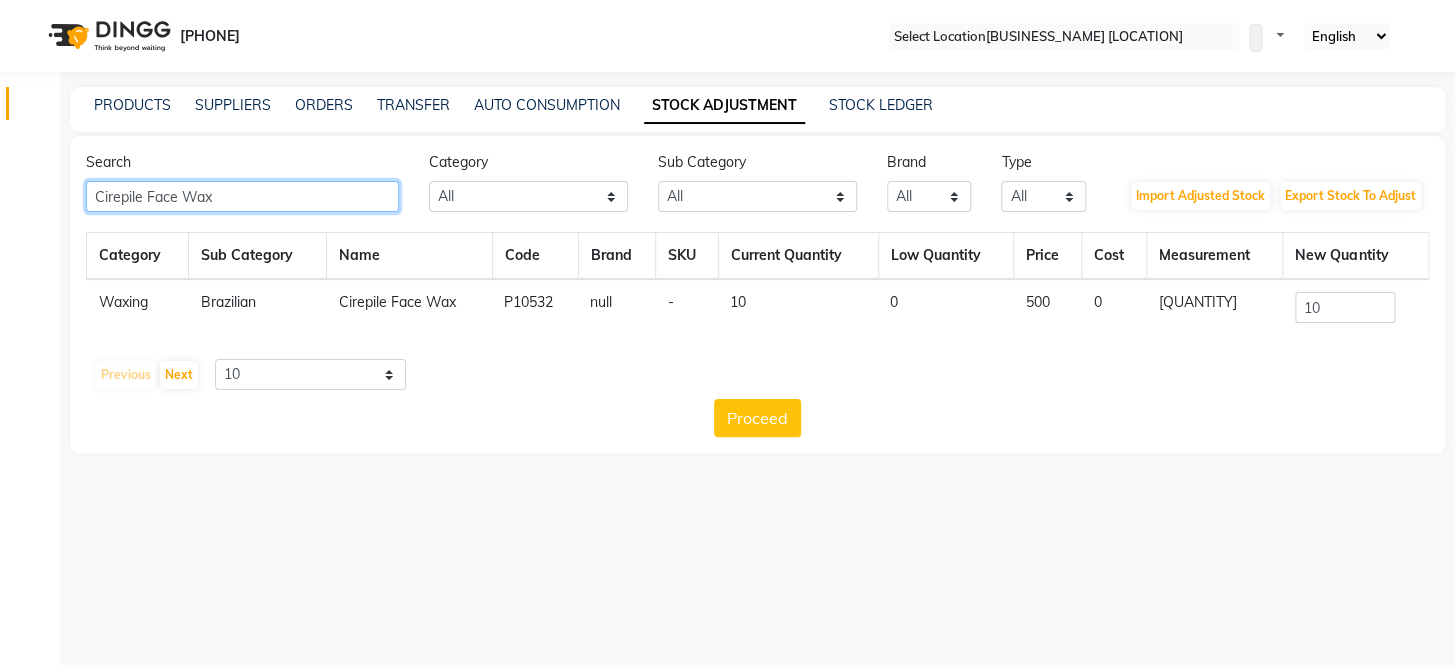 type on "Cirepile Face Wax" 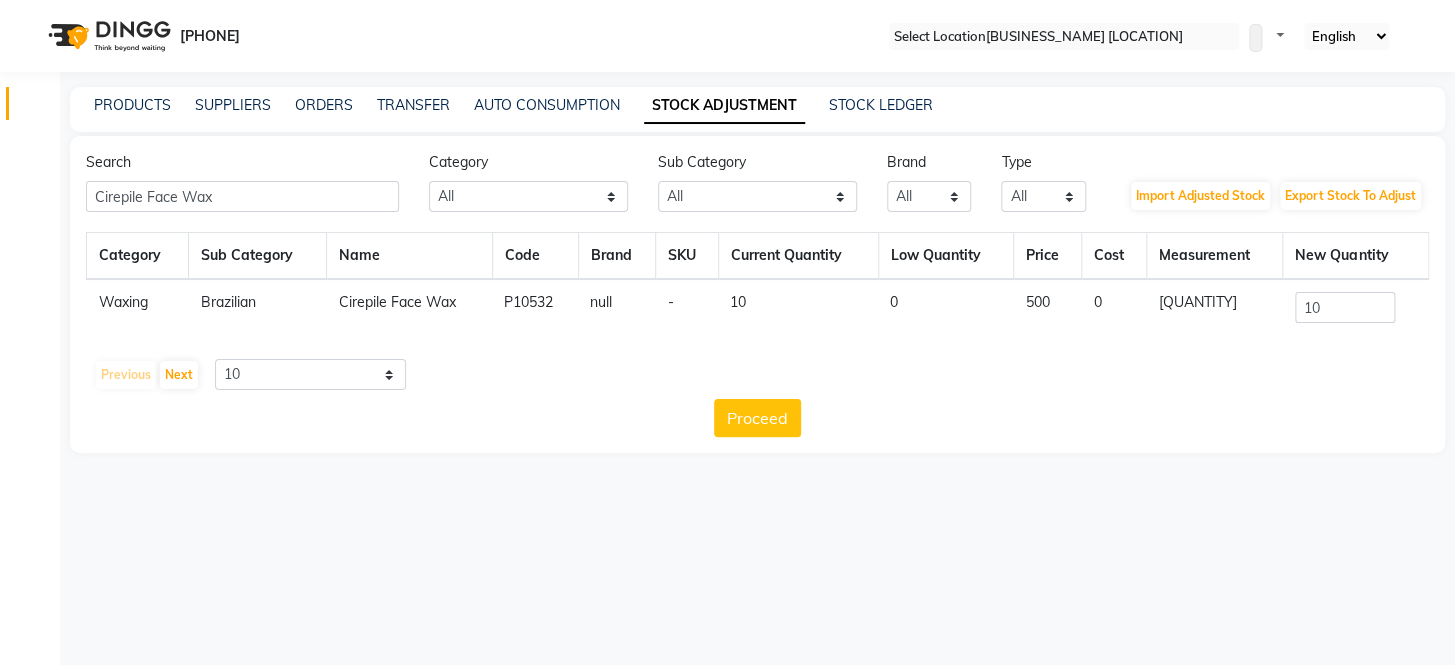 click on "Measurement" at bounding box center (1214, 256) 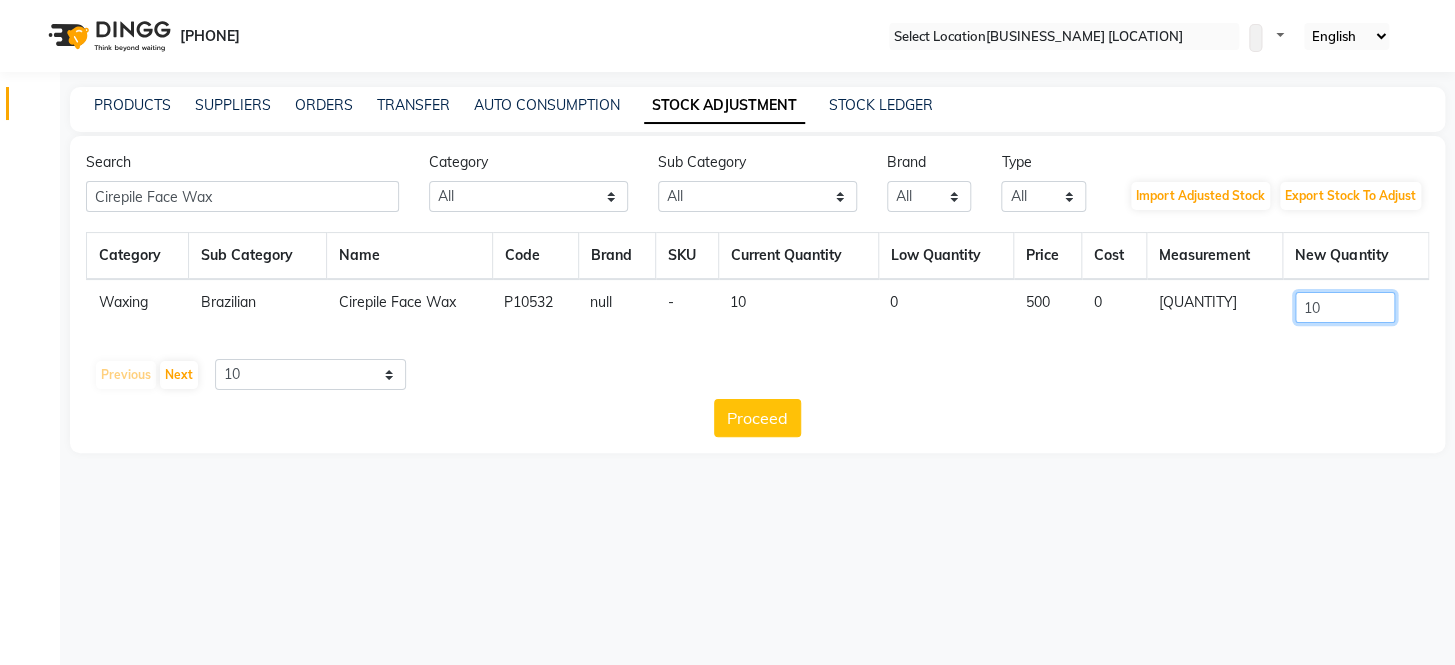 click on "10" at bounding box center (1345, 307) 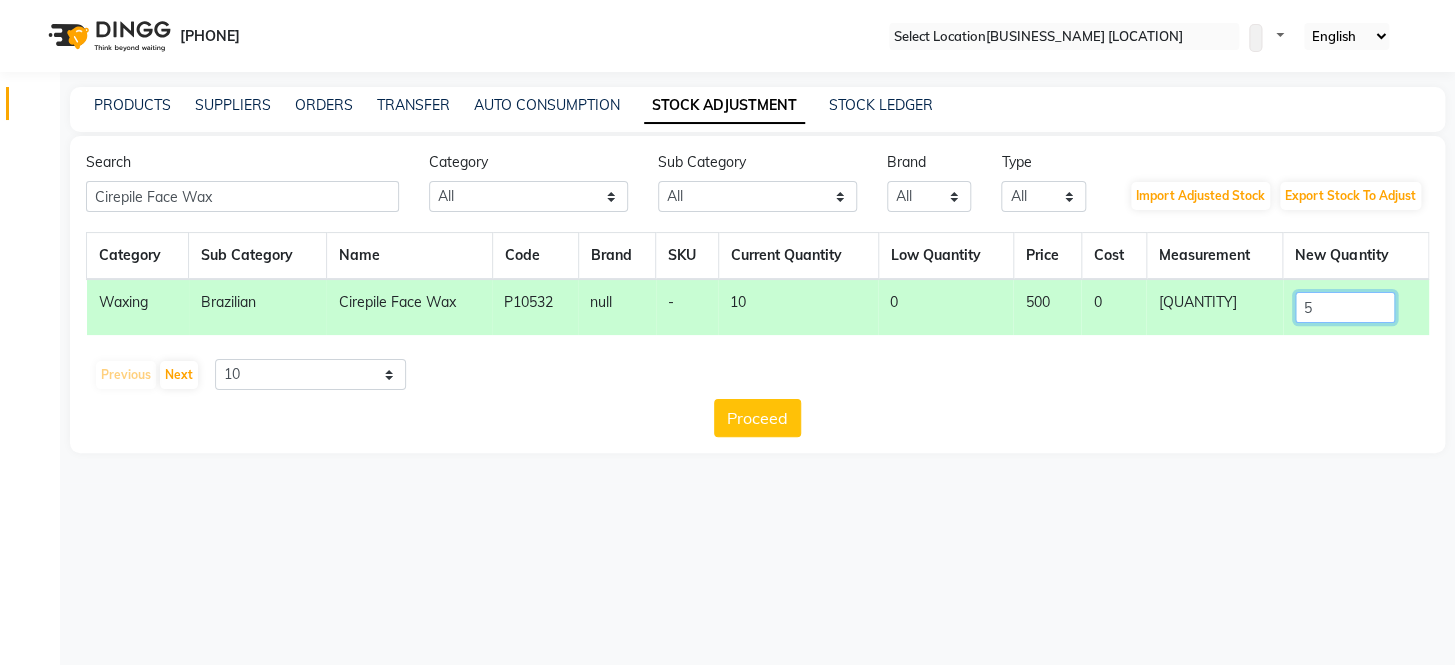 click on "5" at bounding box center (1345, 307) 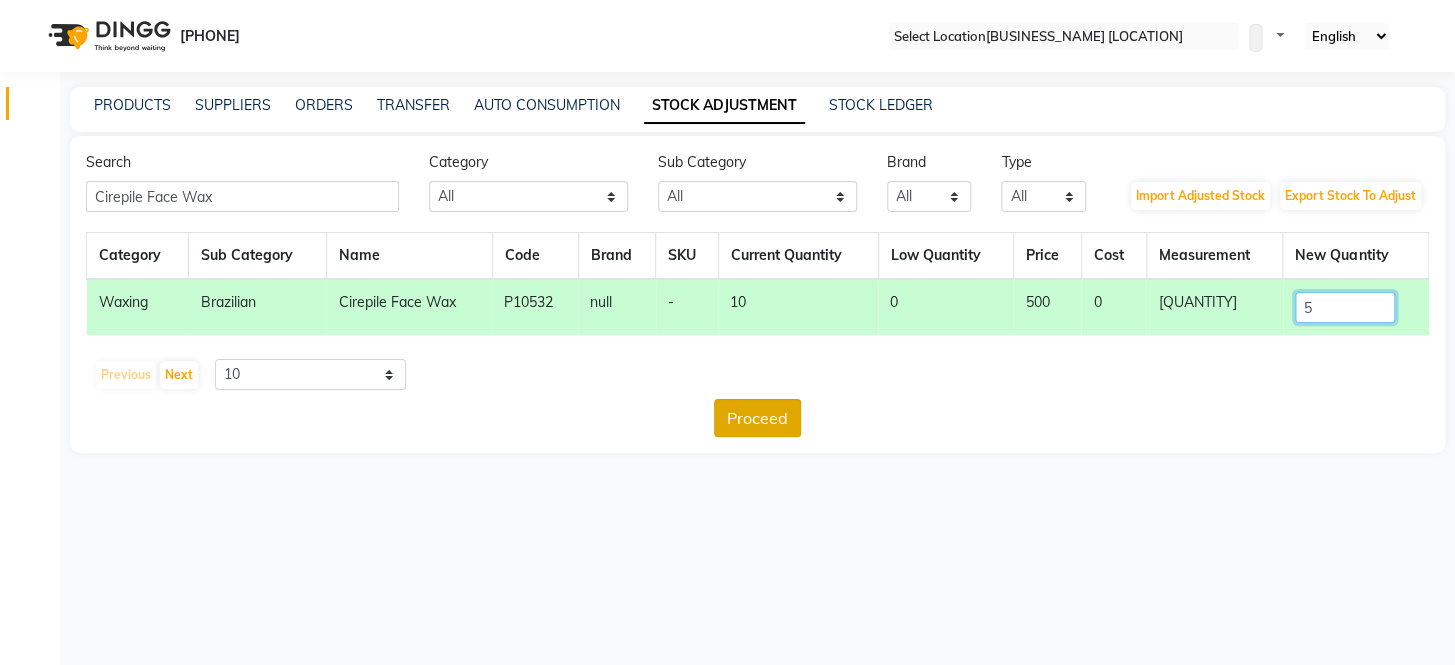 type on "5" 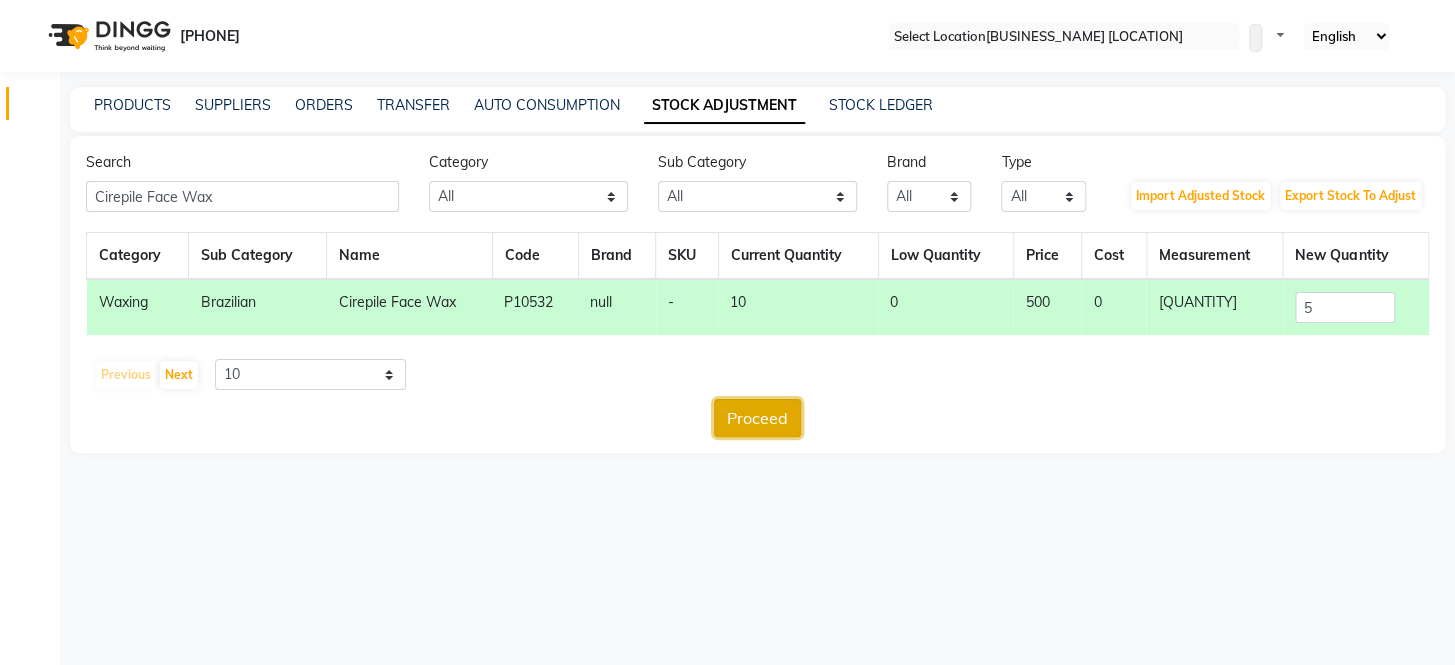 click on "Proceed" at bounding box center (757, 418) 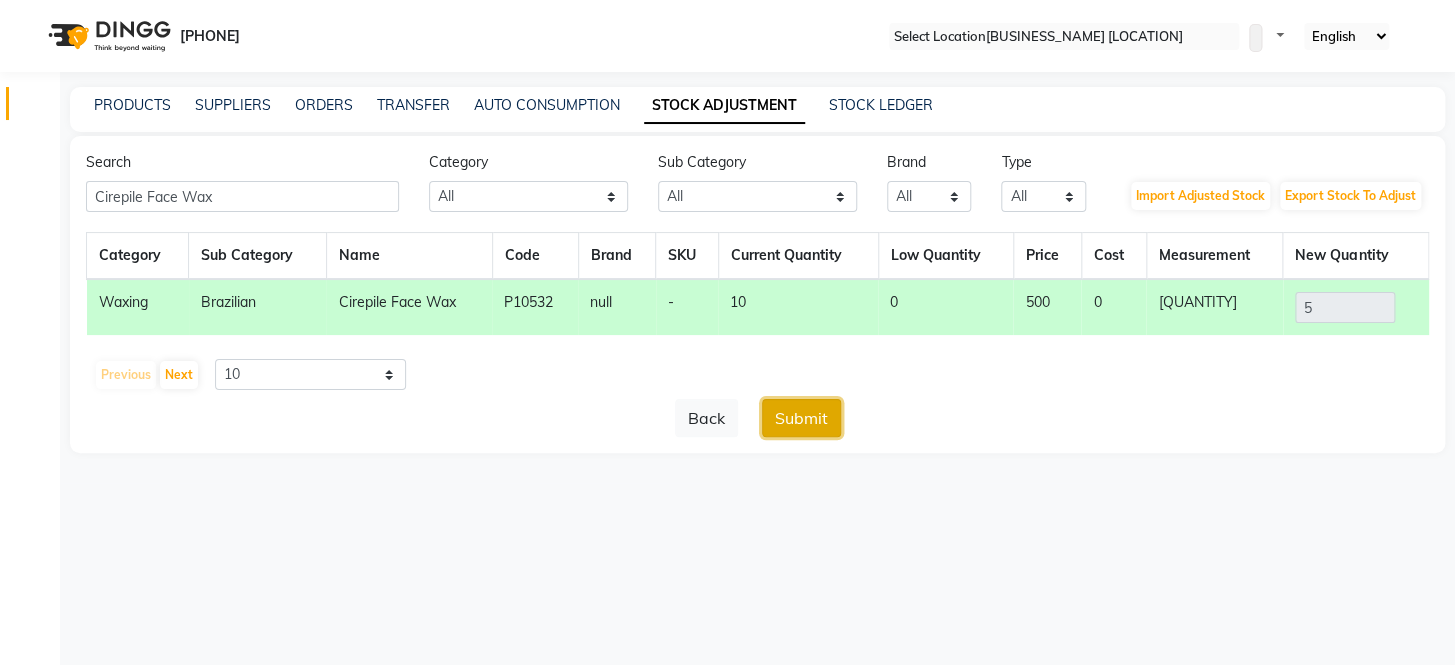 click on "Submit" at bounding box center [801, 418] 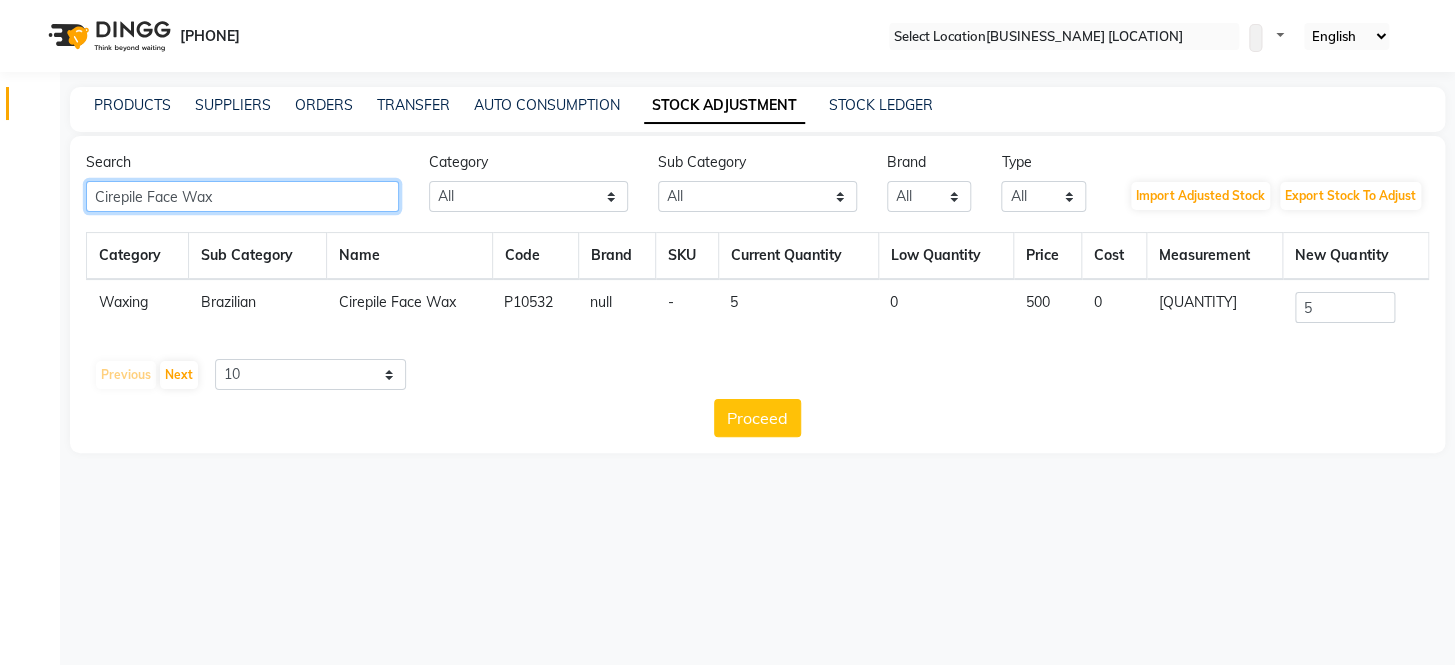 click on "Cirepile Face Wax" at bounding box center [242, 196] 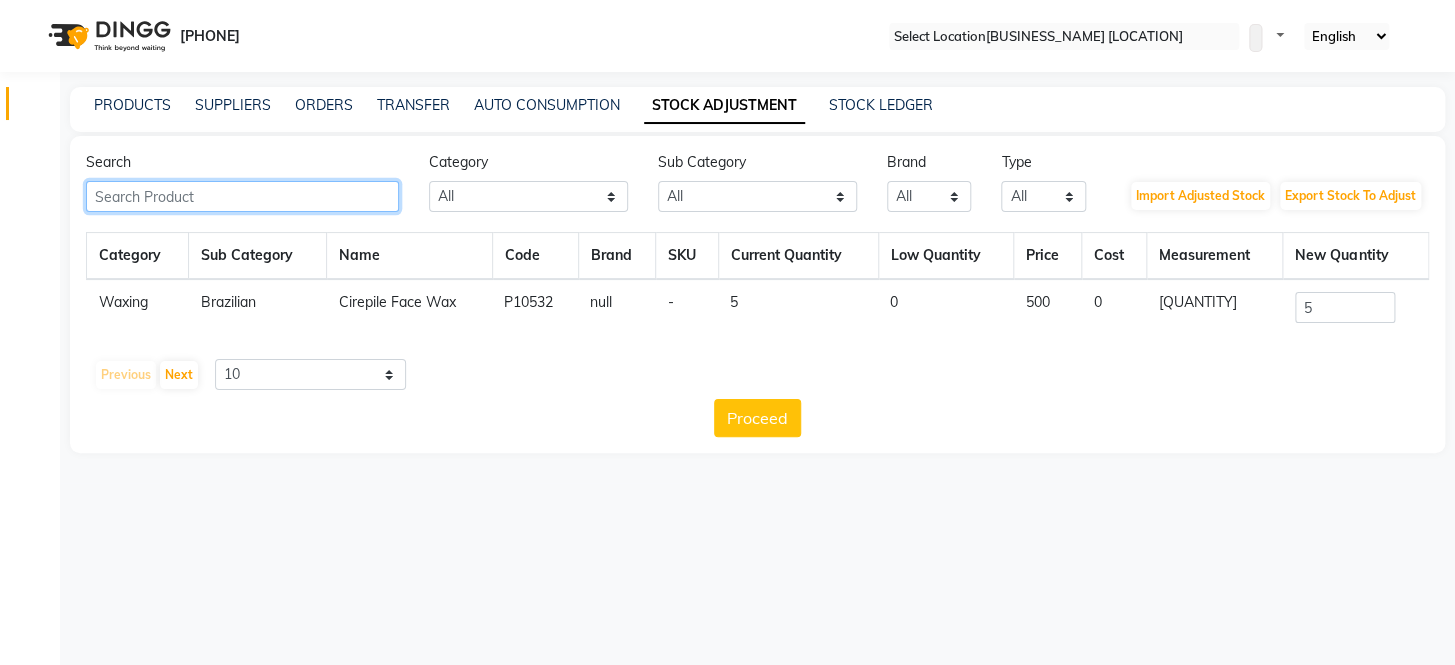 paste on "Aluminium foil" 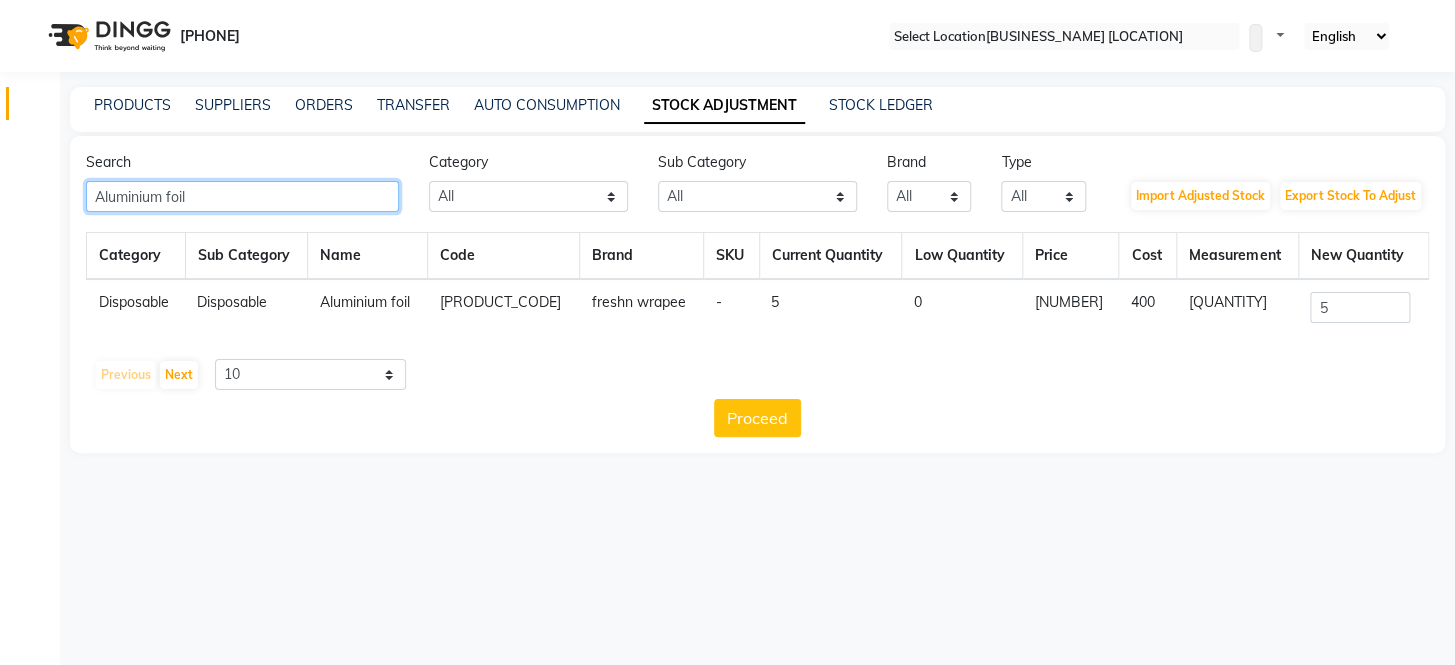 type on "Aluminium foil" 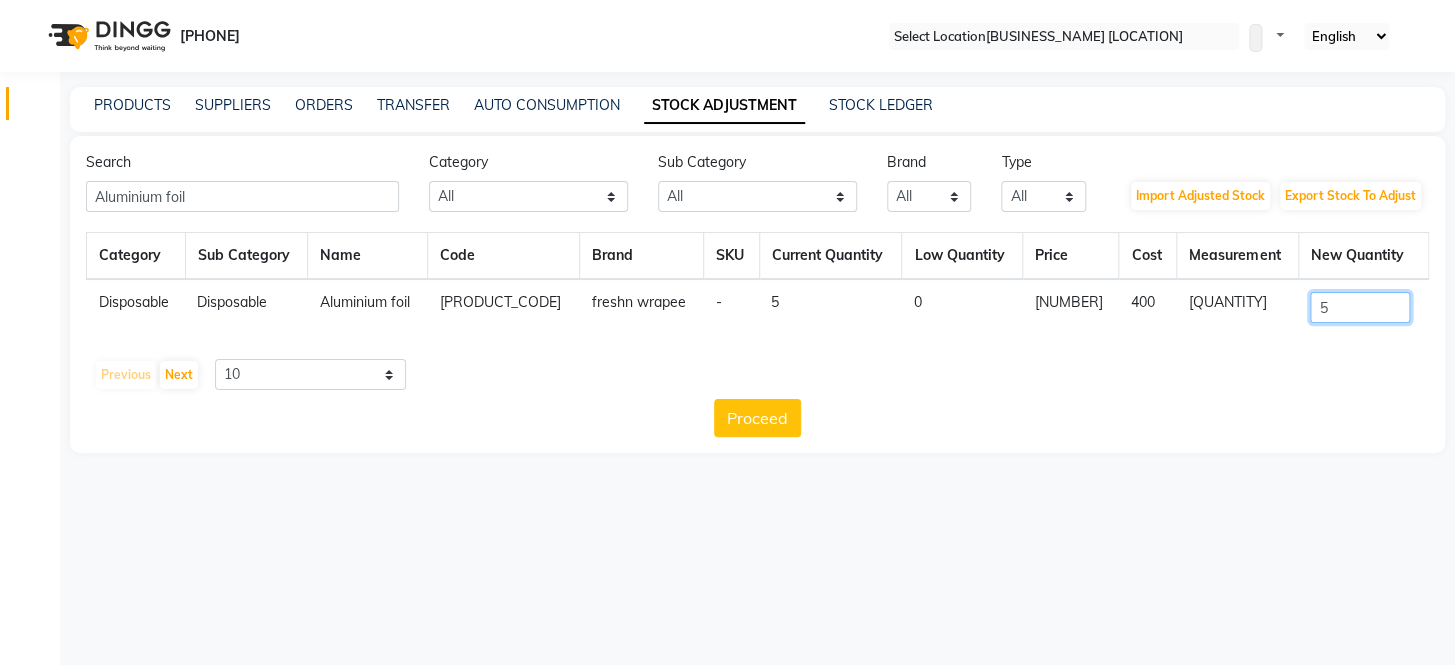 click on "5" at bounding box center [1360, 307] 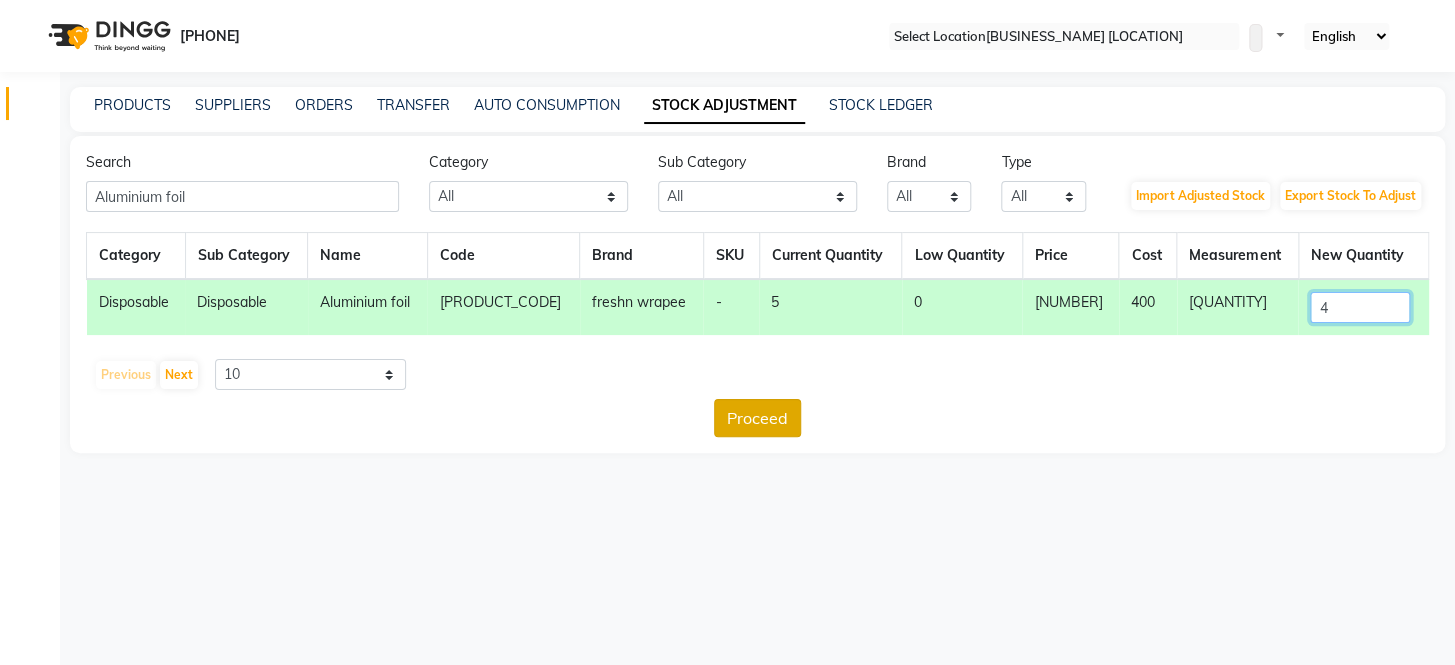 type on "4" 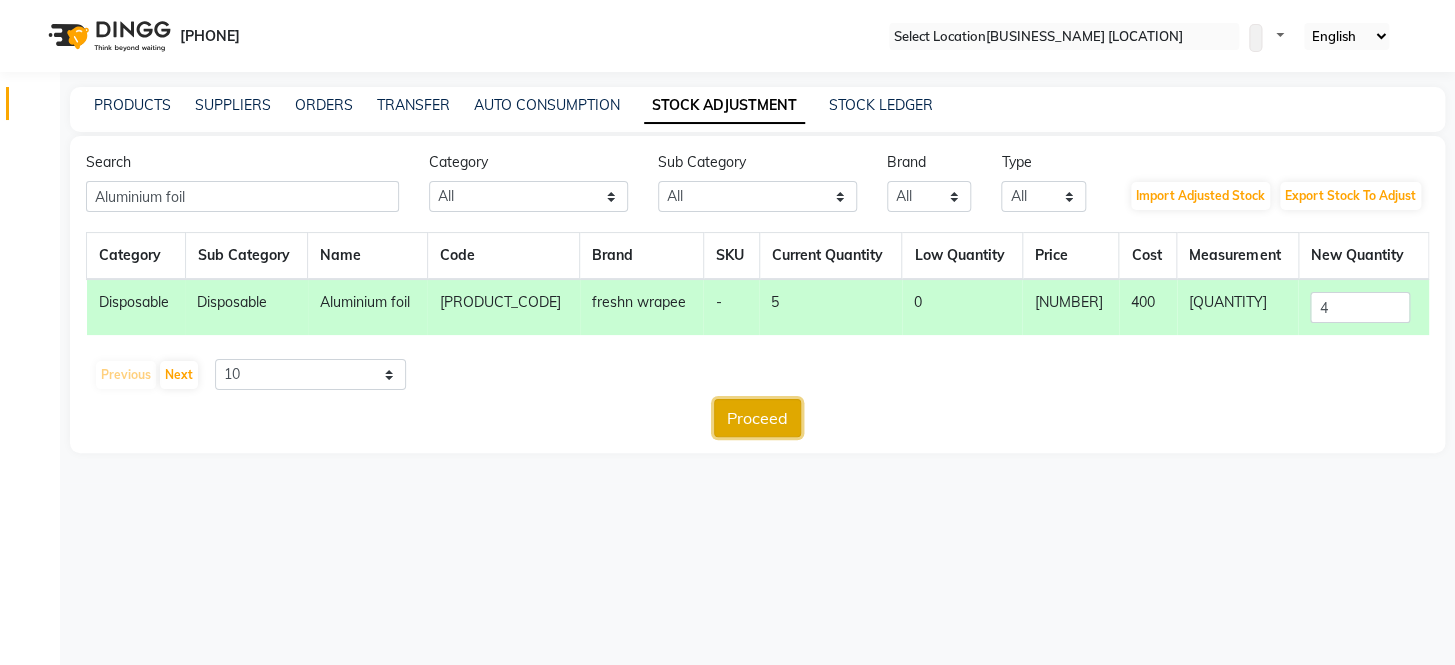 click on "Proceed" at bounding box center [757, 418] 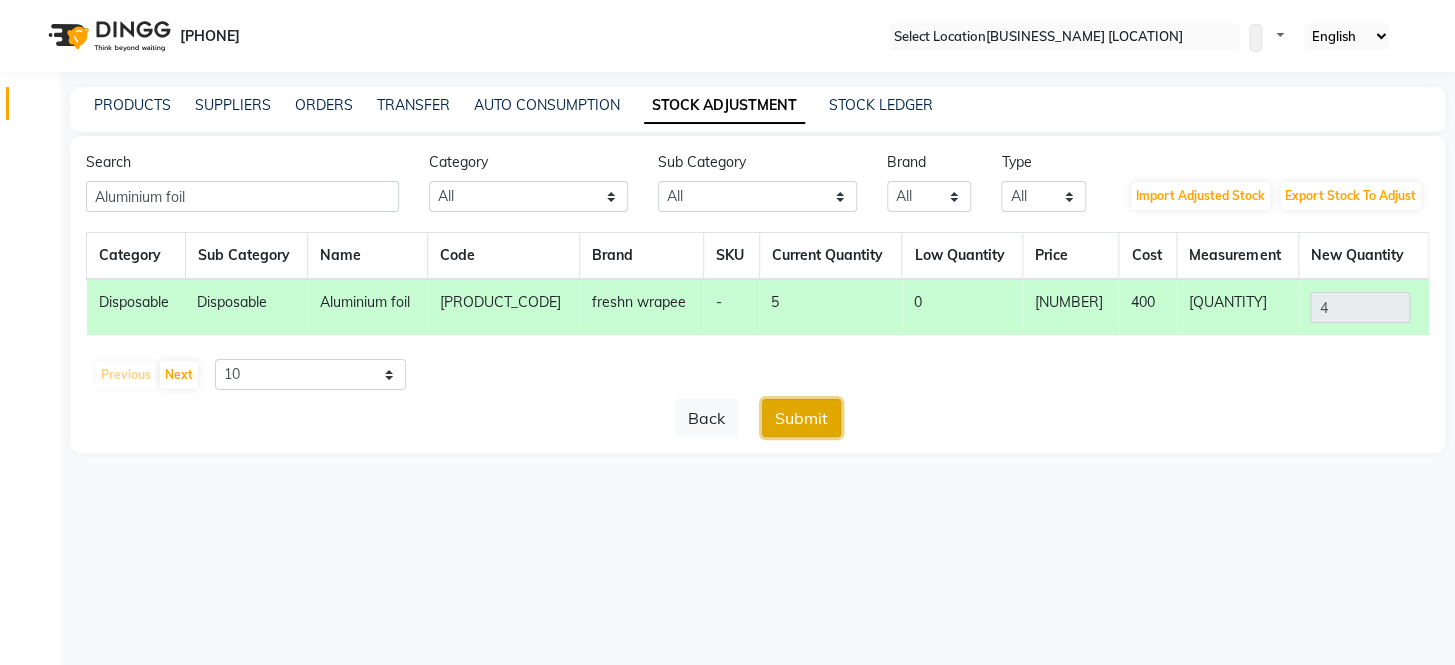 click on "Submit" at bounding box center (801, 418) 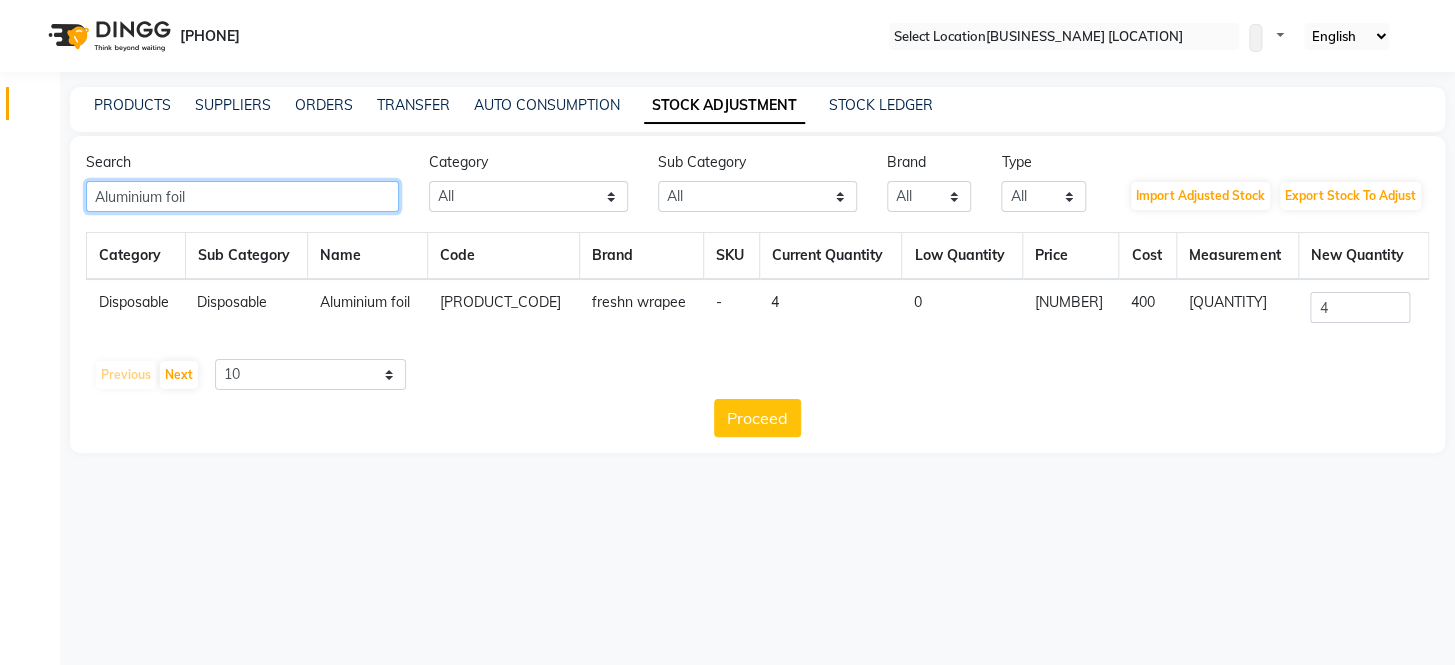 click on "Aluminium foil" at bounding box center (242, 196) 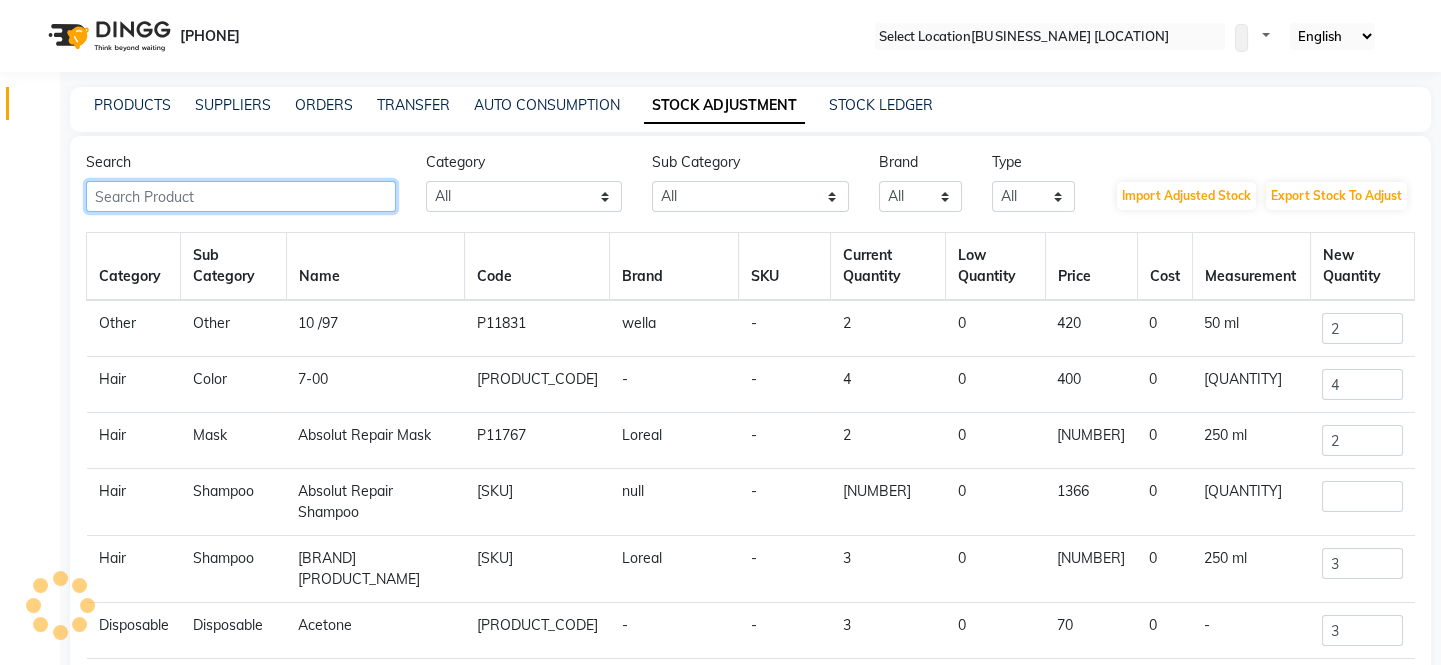 paste on "PREMIERE BAIN PRO SHAMPOO" 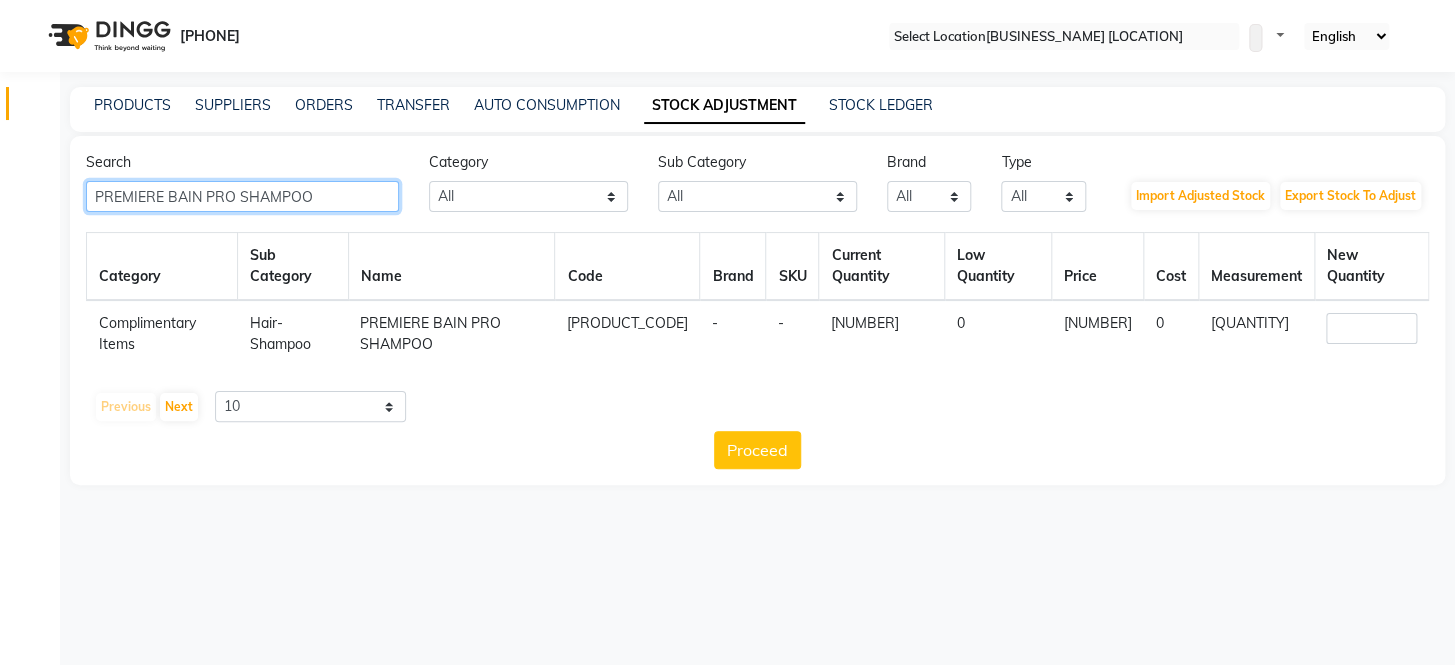 type on "PREMIERE BAIN PRO SHAMPOO" 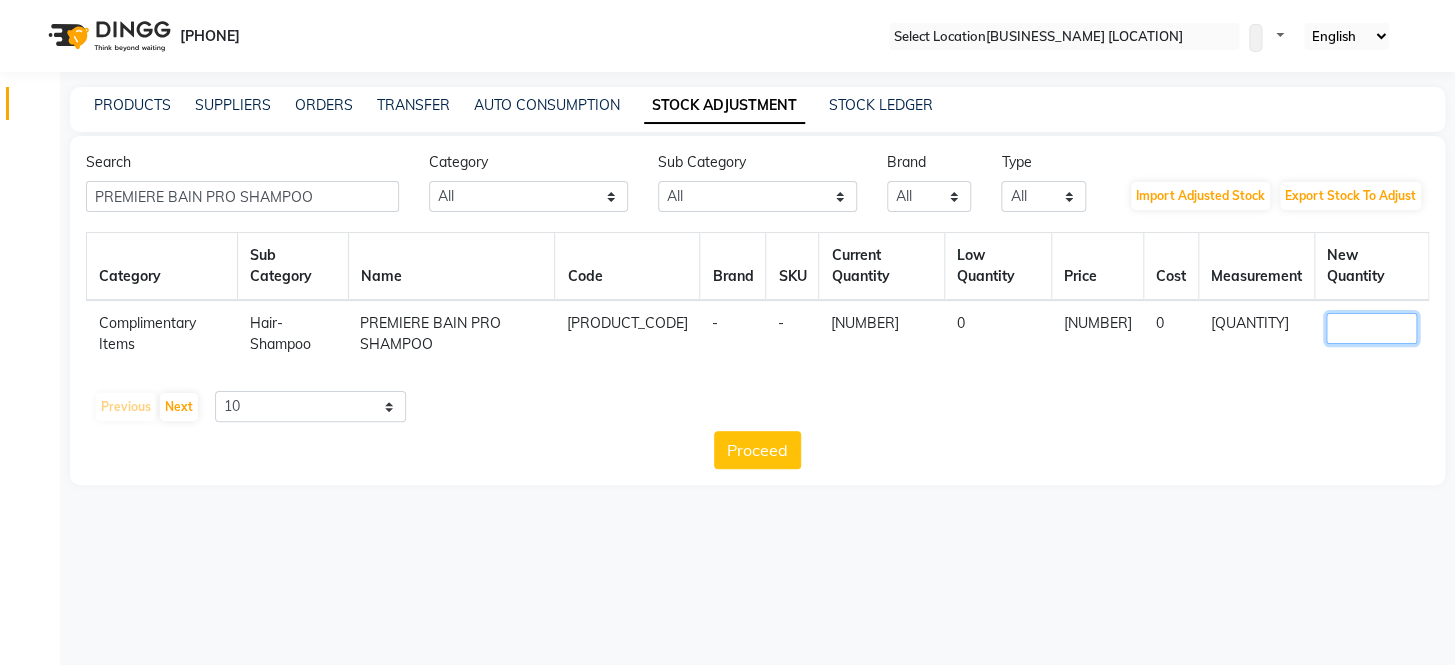 click on "[NUMBER]" at bounding box center (1371, 328) 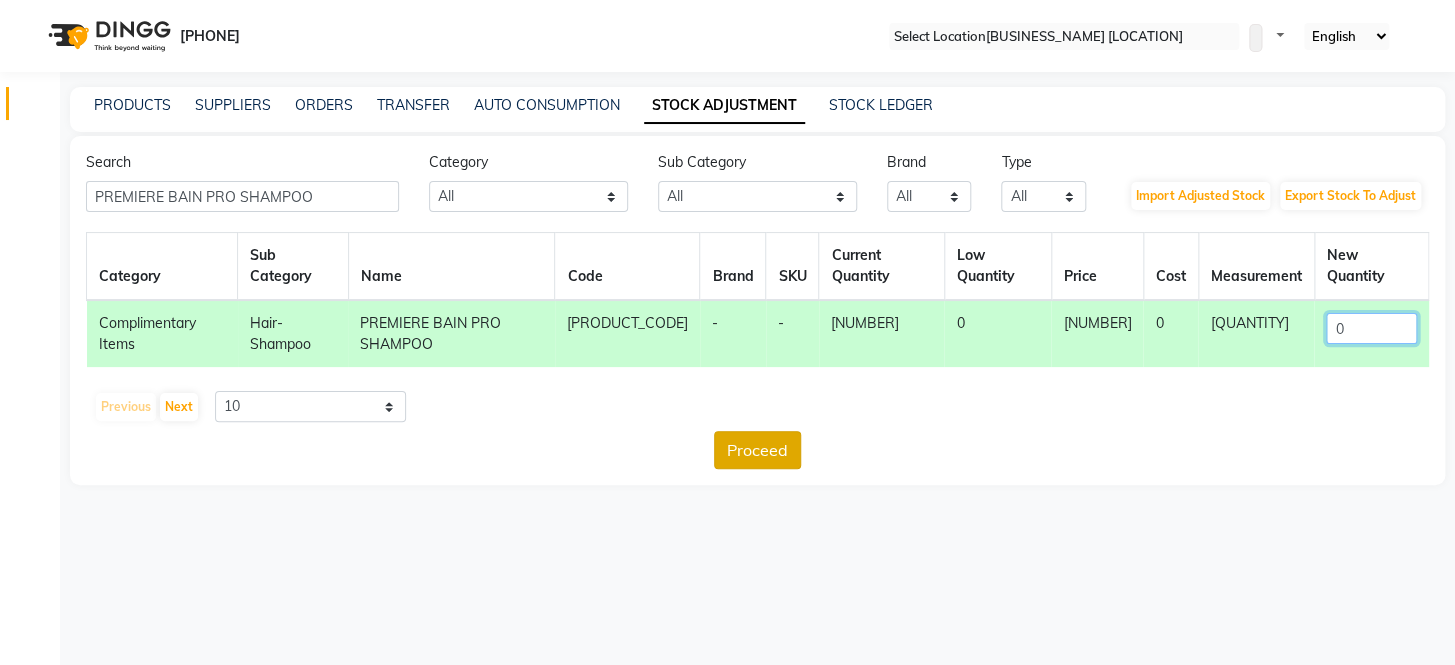 type on "0" 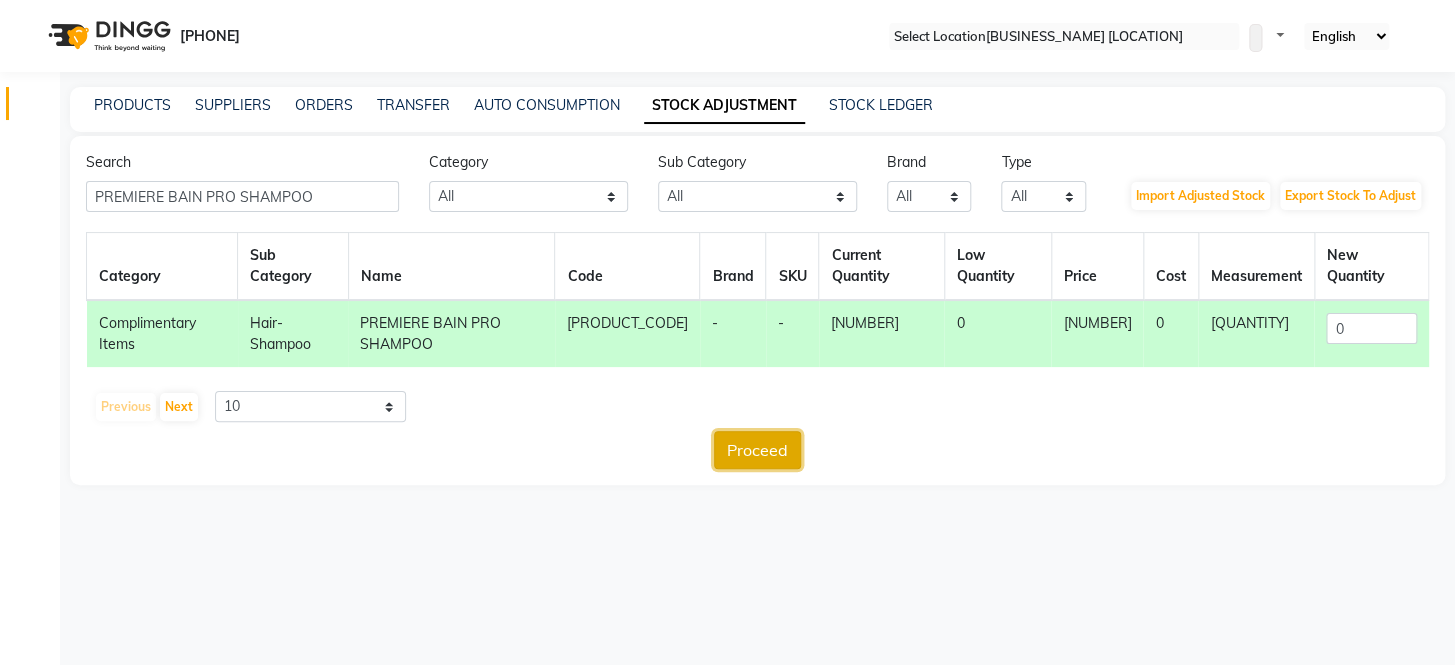 click on "Proceed" at bounding box center [757, 450] 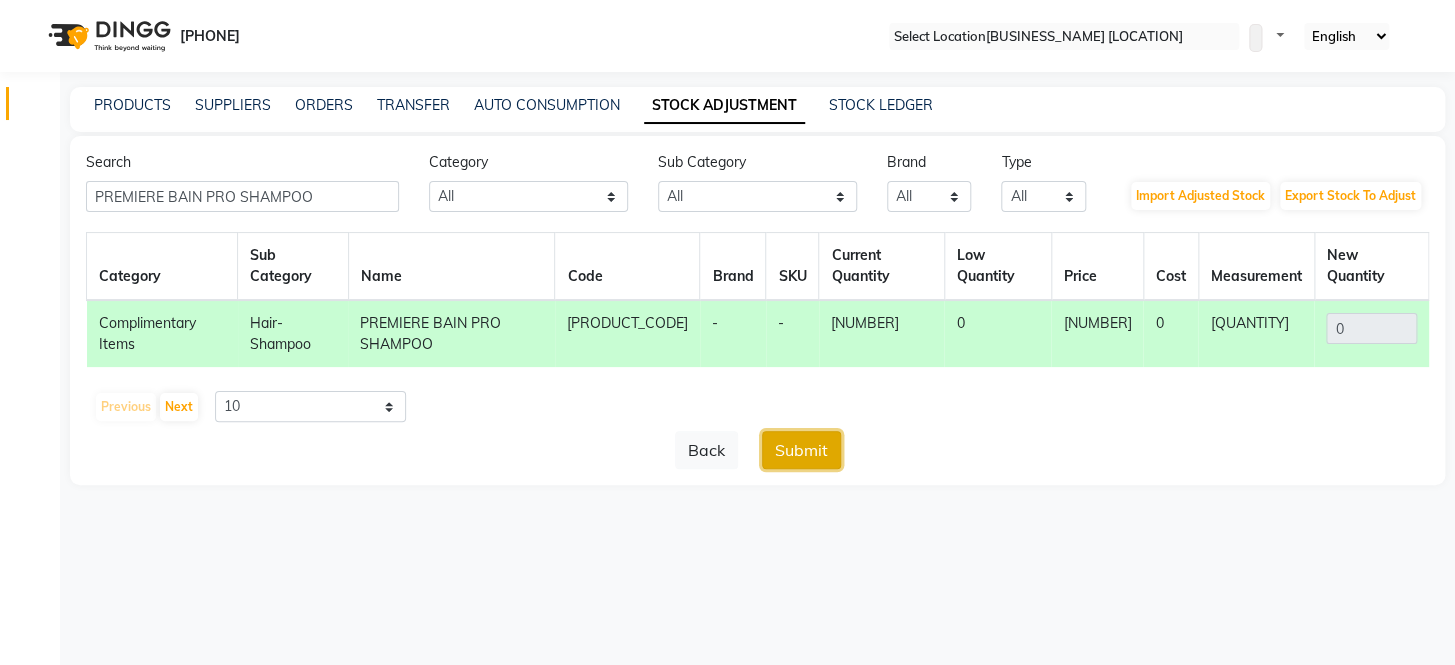 click on "Submit" at bounding box center (801, 450) 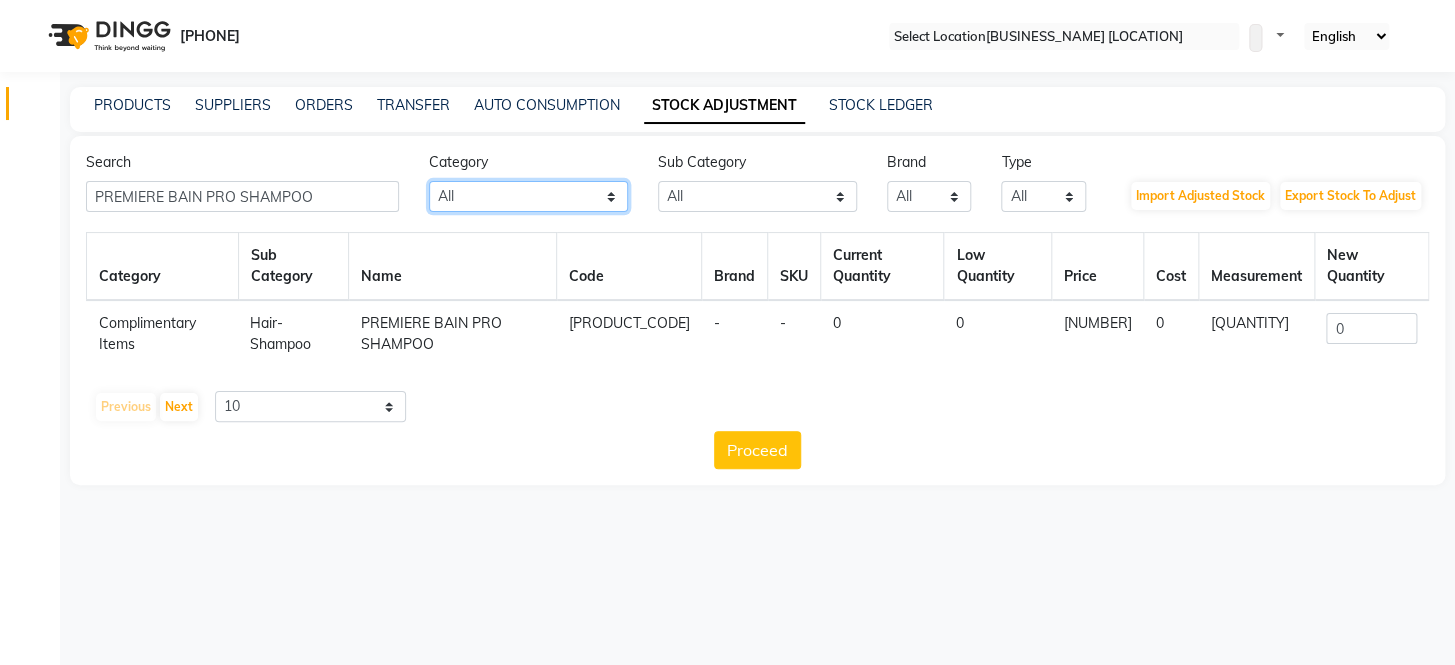 click on "All Hair Skin Makeup Personal Care Appliances Hands and Feet Waxing Disposable Threading Beard Beauty Planet Botox Cadiveu Casmara Cheryls Loreal Pedicure and Manicure Housekeeping Complimentary Items retail  shampo/conditioner Other" at bounding box center (528, 196) 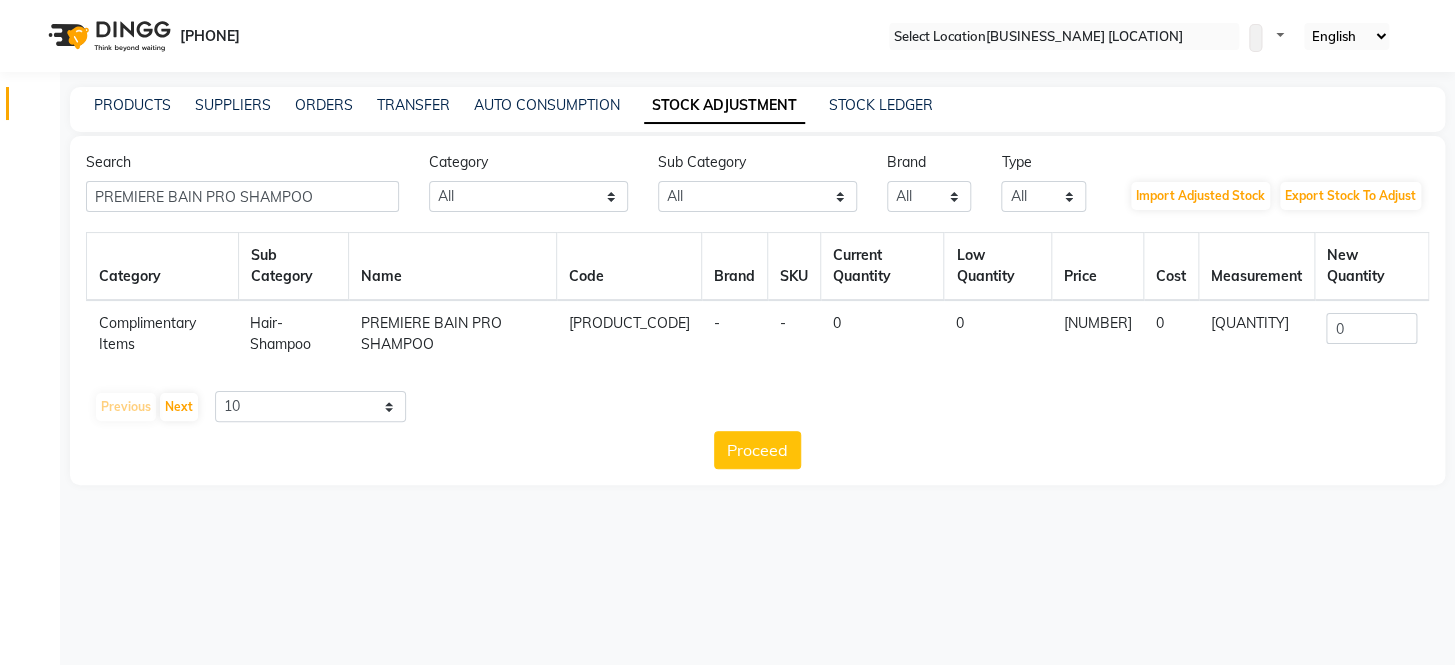 click on "Category Sub Category Name Code Brand SKU Current Quantity Low Quantity Price Cost Measurement New Quantity Complimentary Items Hair-Shampoo PREMIERE BAIN PRO SHAMPOO P10704 - - 0 0 [NUMBER] 0 [QUANTITY] 0 Previous Next 10 50 100 Proceed" at bounding box center (757, 350) 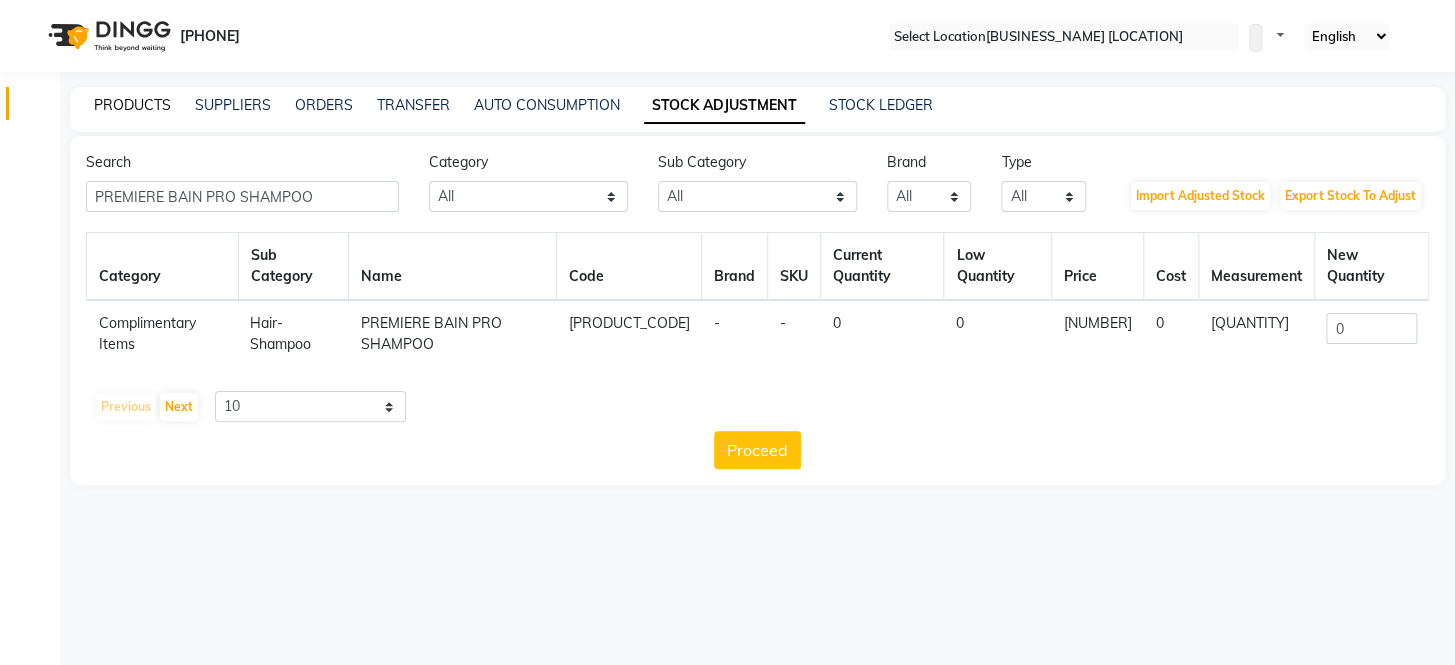 click on "PRODUCTS" at bounding box center [132, 105] 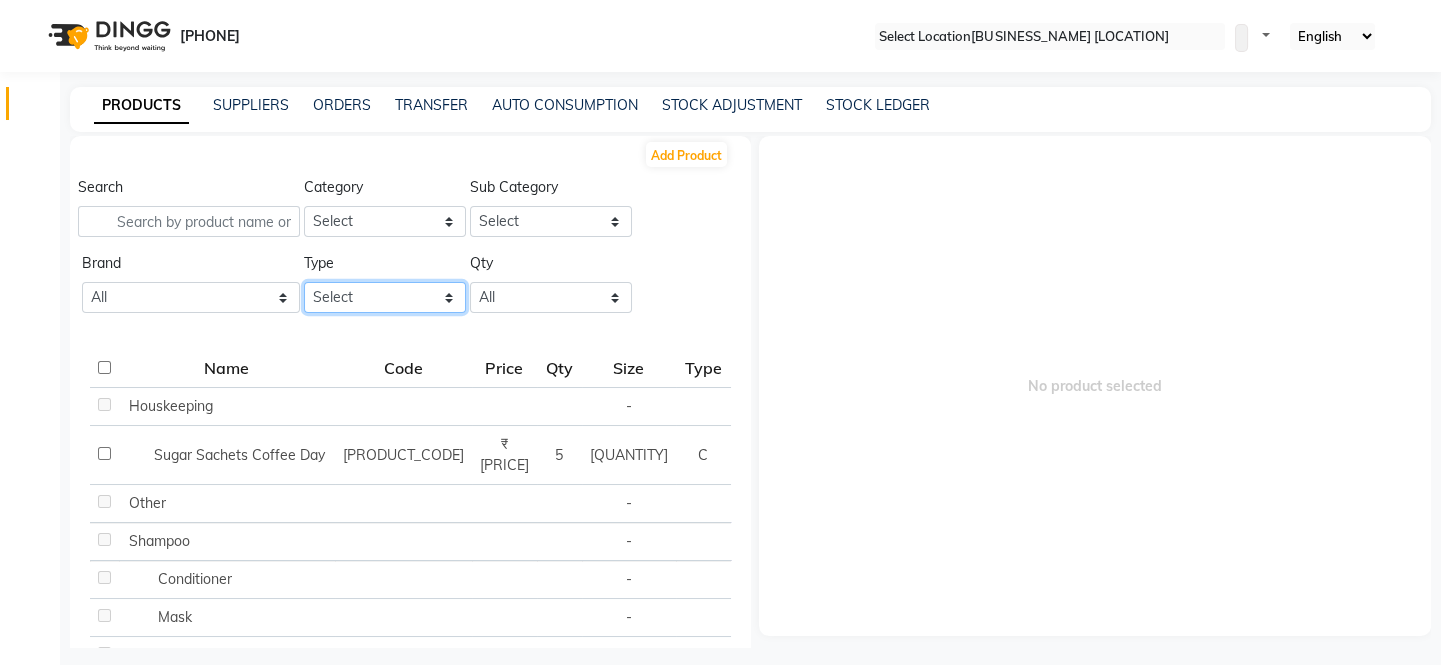 click on "Select Both Retail Consumable" at bounding box center (385, 221) 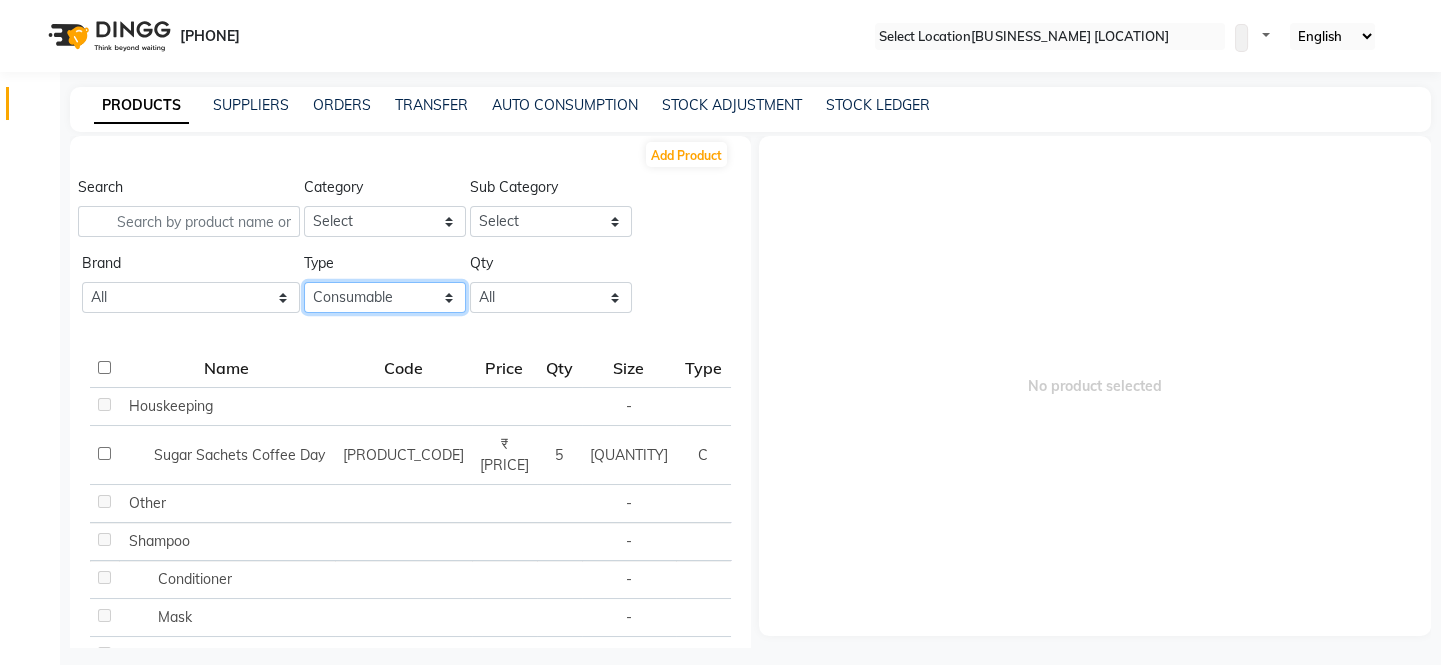 click on "Select Both Retail Consumable" at bounding box center (385, 221) 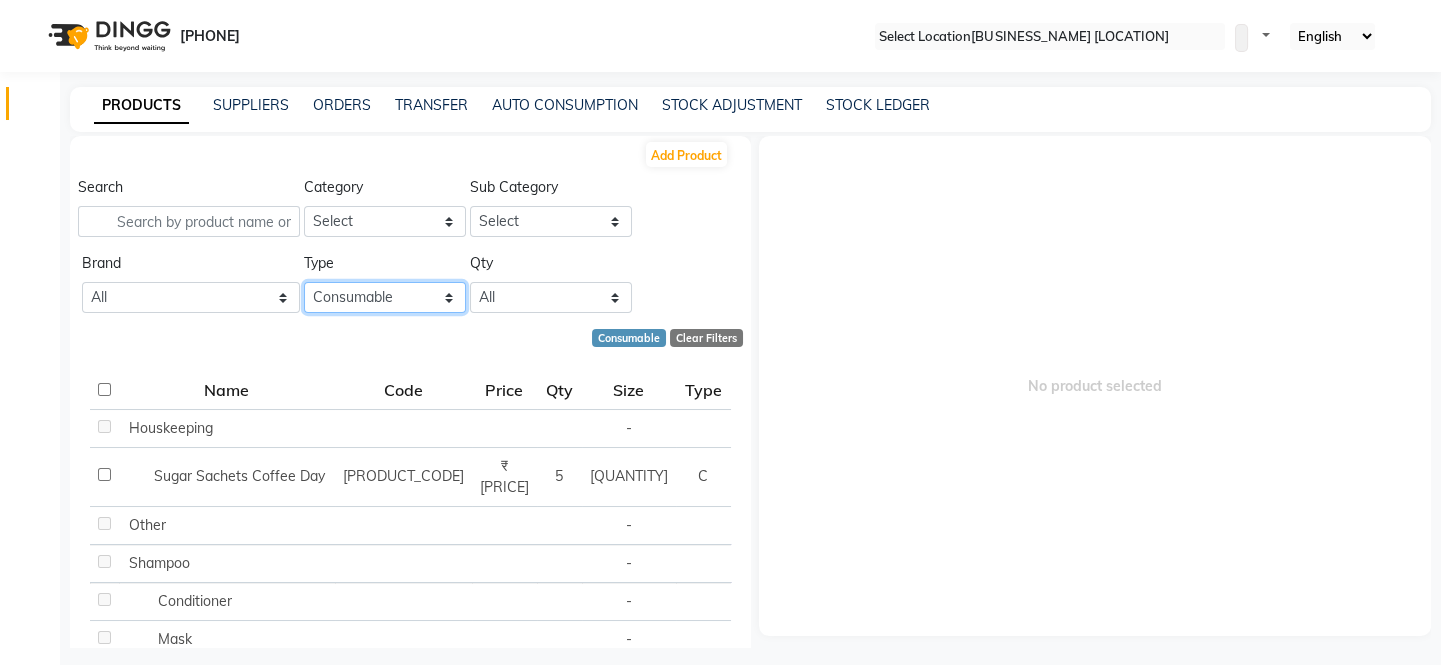 scroll, scrollTop: 390, scrollLeft: 0, axis: vertical 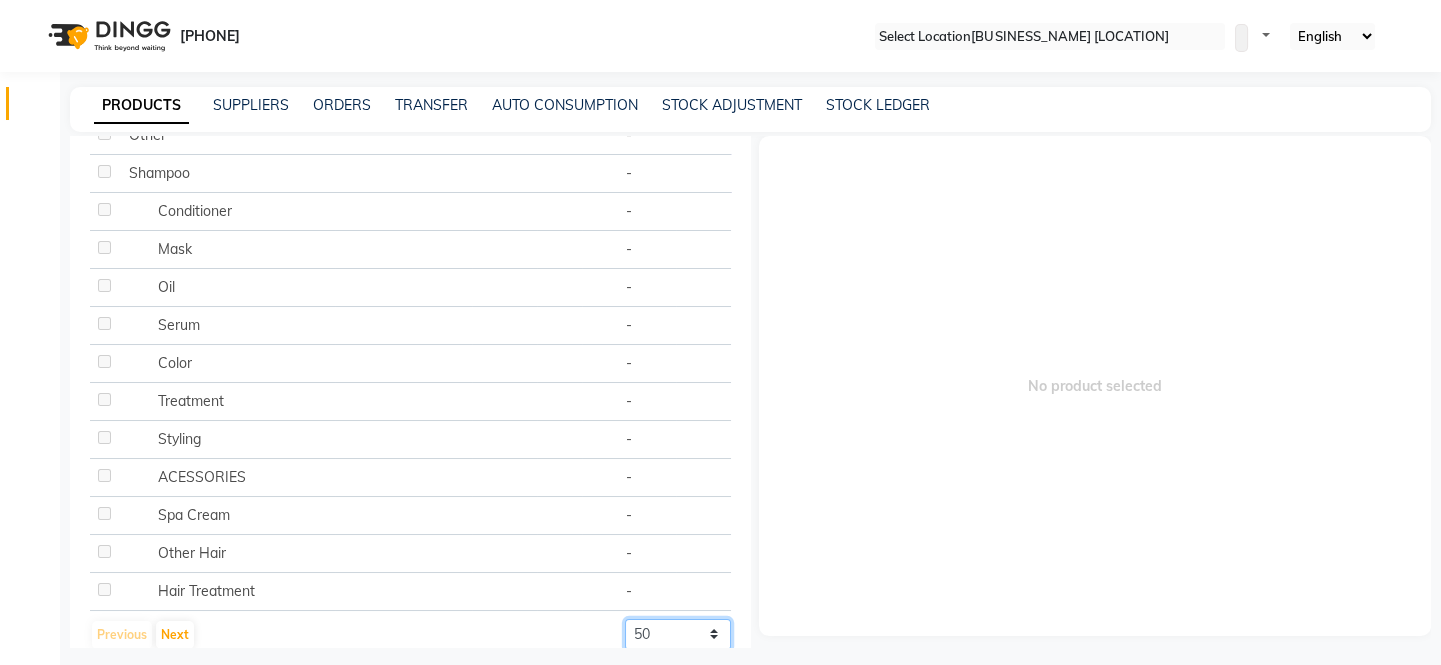 click on "50 100 500" at bounding box center (678, 634) 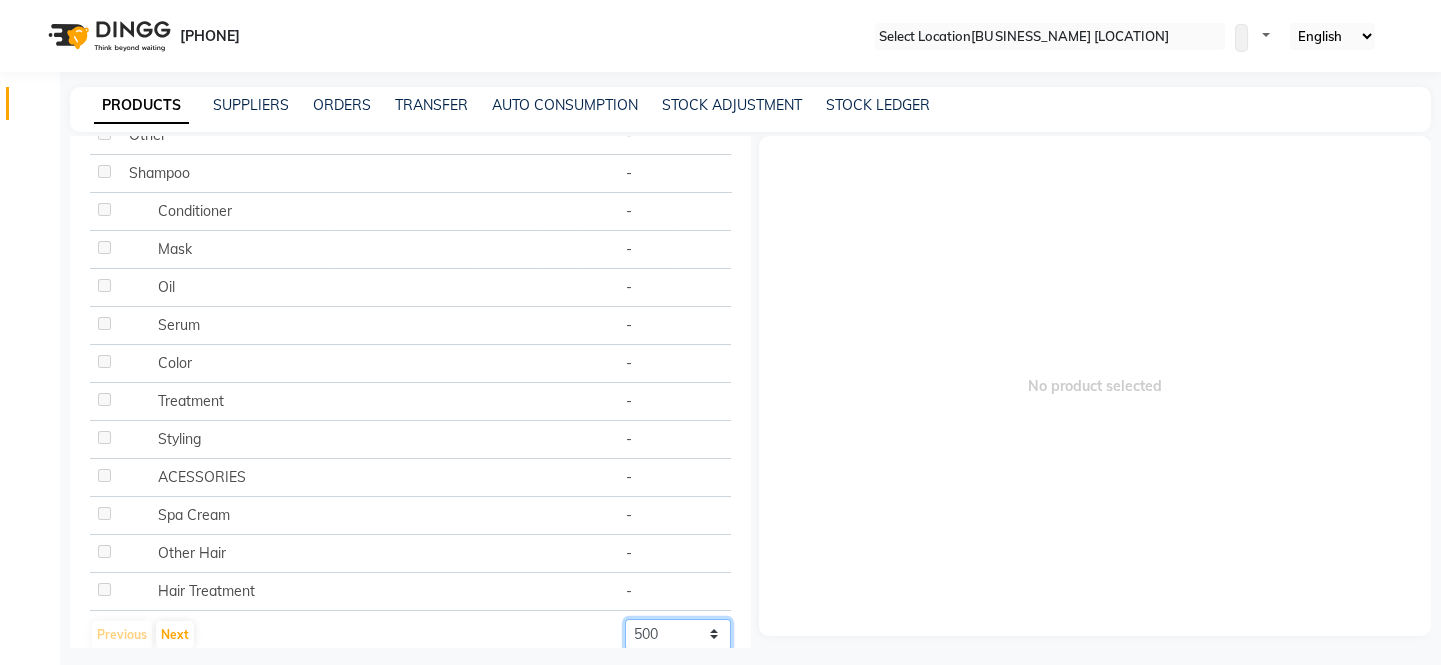 click on "50 100 500" at bounding box center [678, 634] 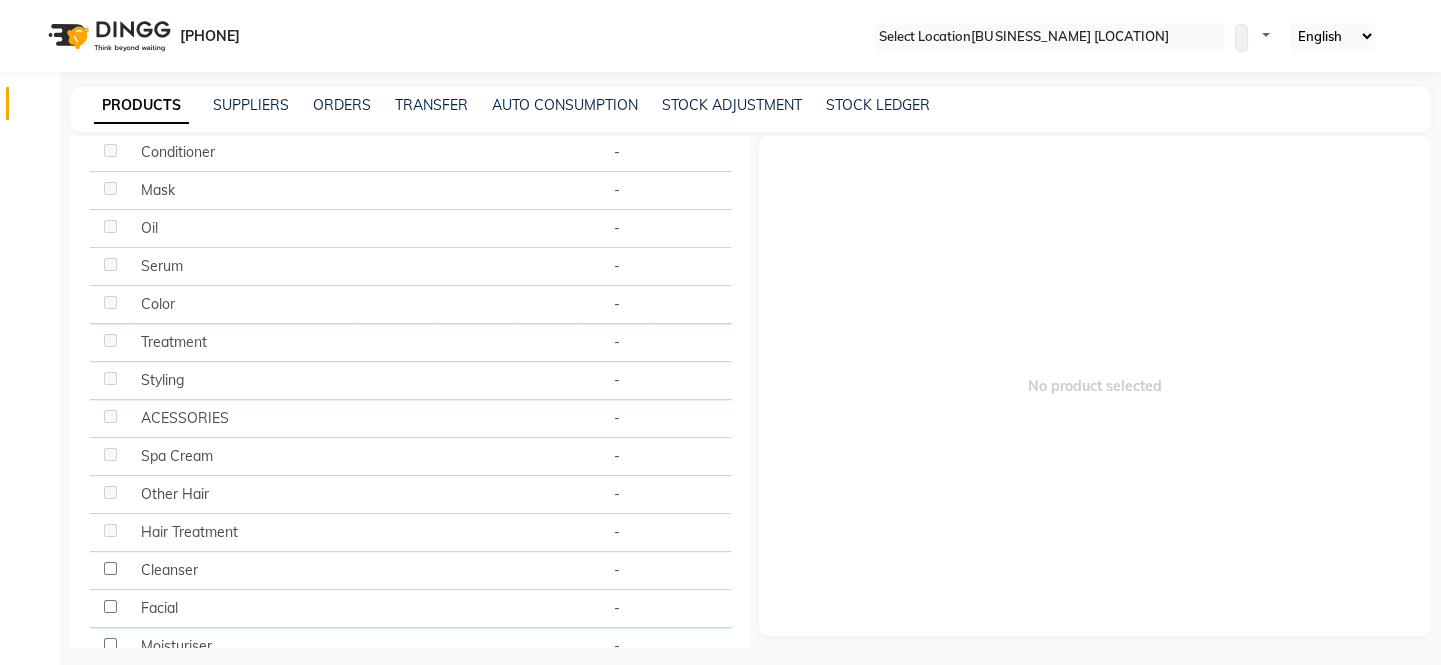 scroll, scrollTop: 390, scrollLeft: 0, axis: vertical 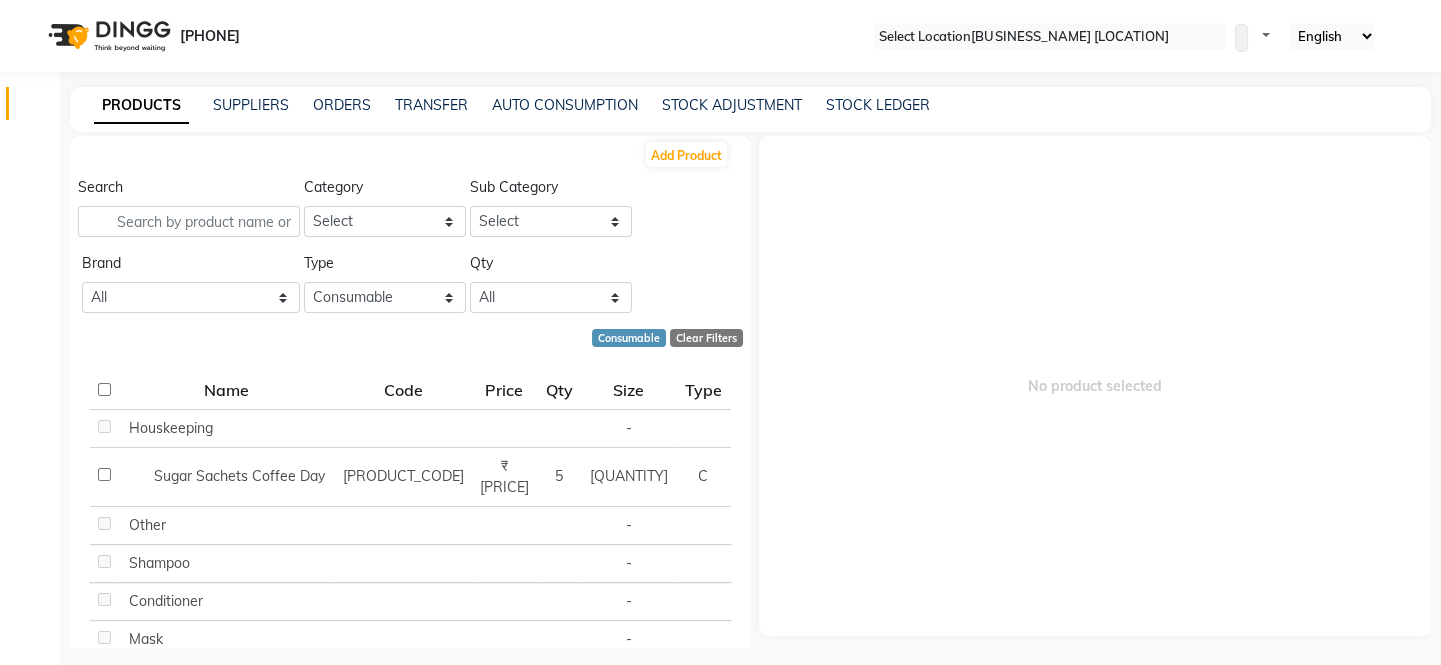 click at bounding box center (743, 159) 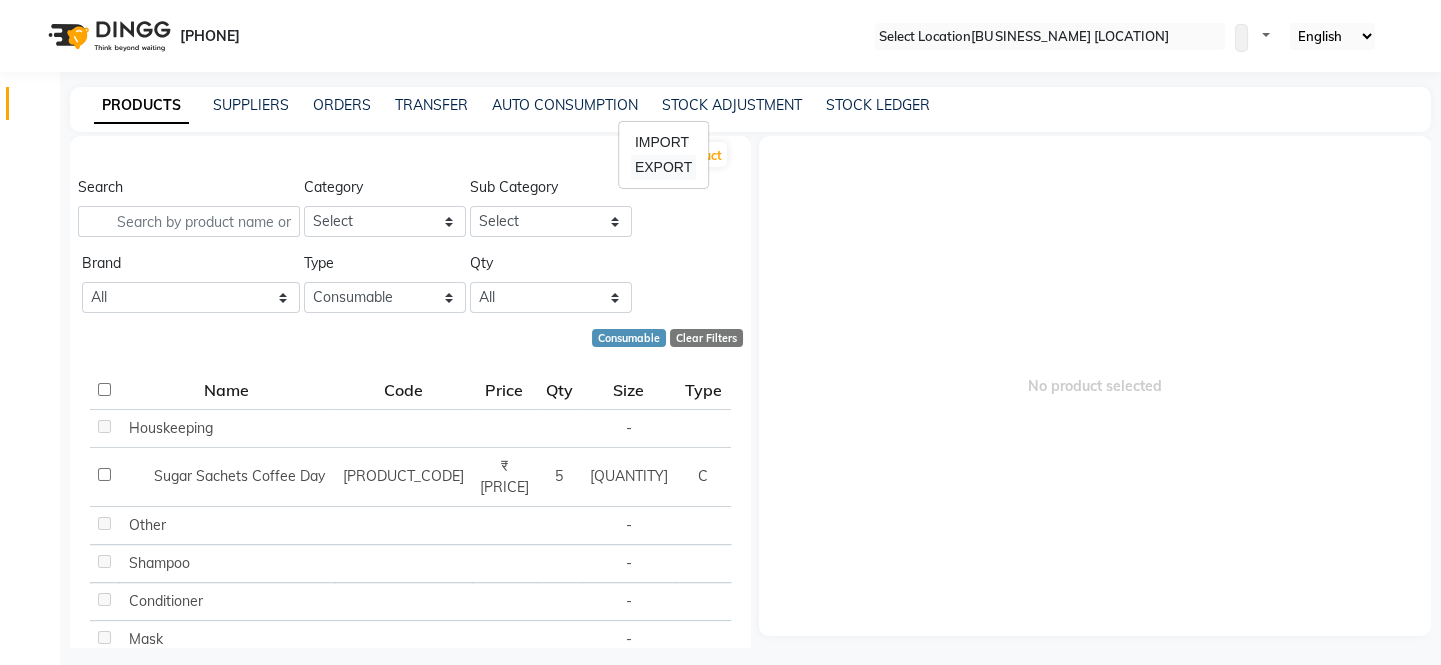 click on "EXPORT" at bounding box center (663, 167) 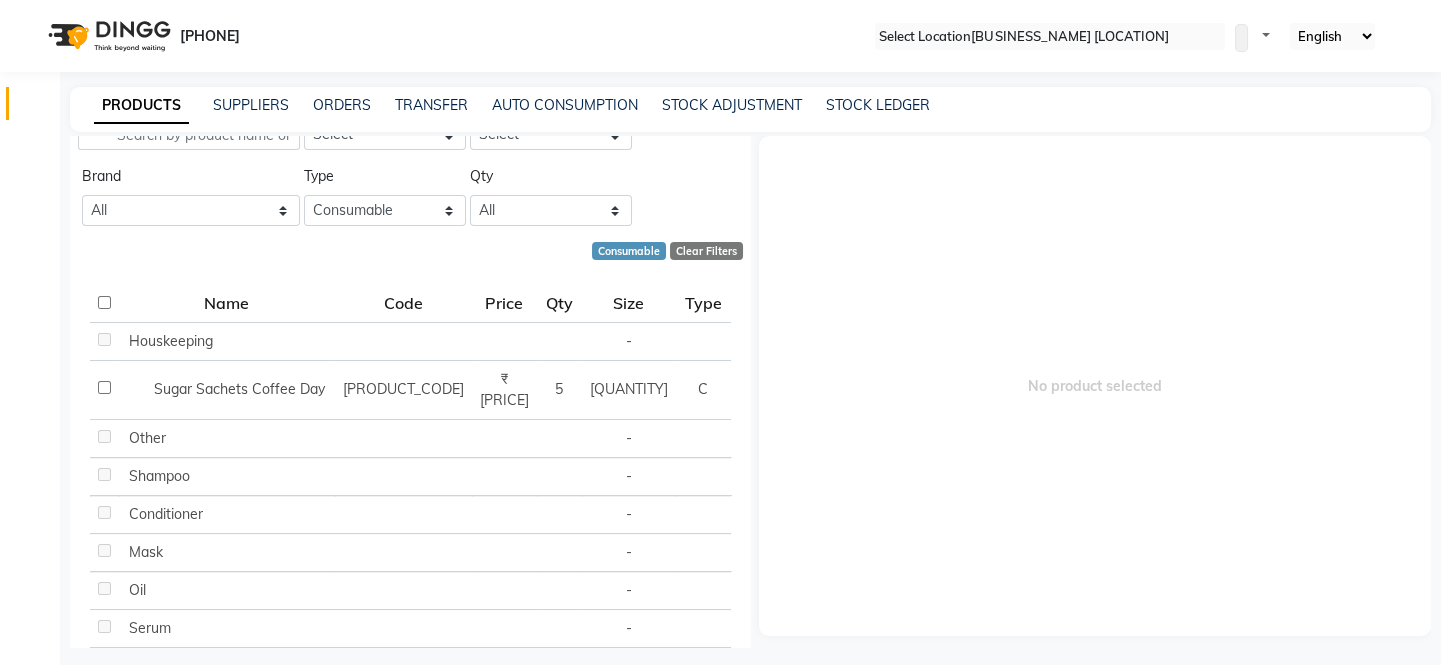 scroll, scrollTop: 0, scrollLeft: 0, axis: both 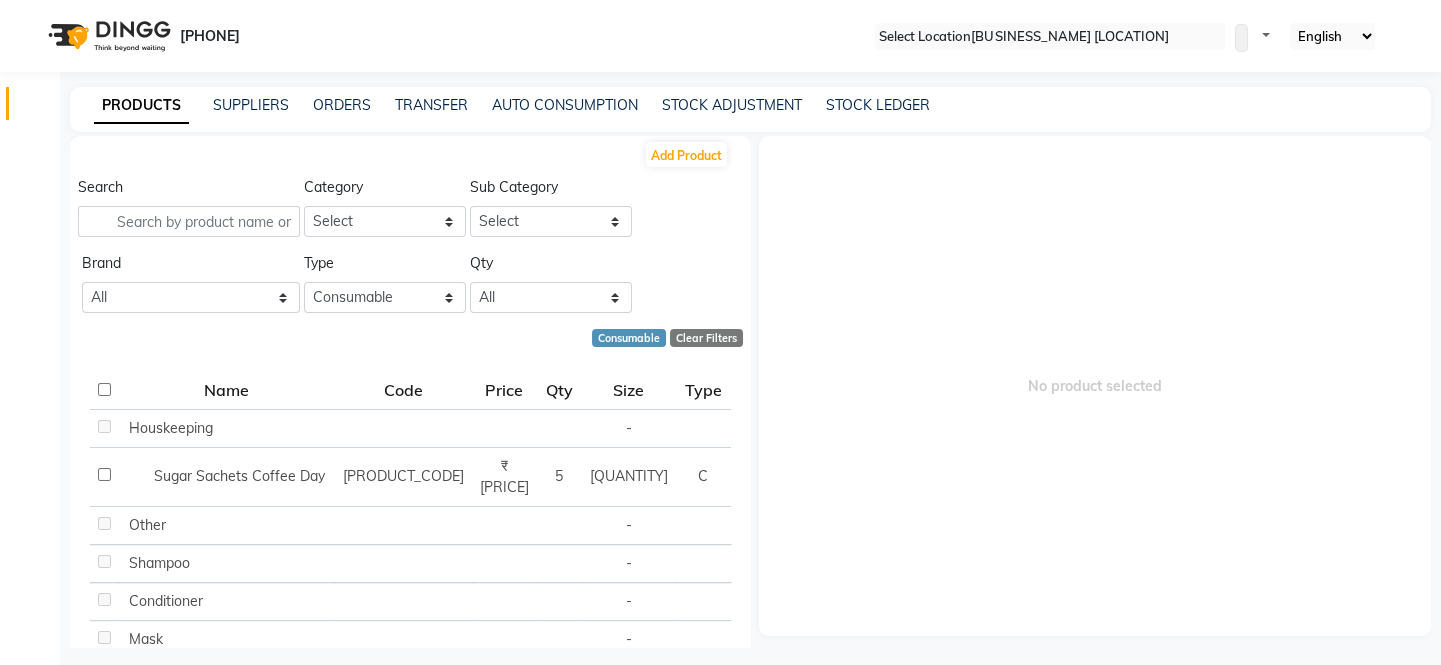 drag, startPoint x: 750, startPoint y: 220, endPoint x: 769, endPoint y: 157, distance: 65.802734 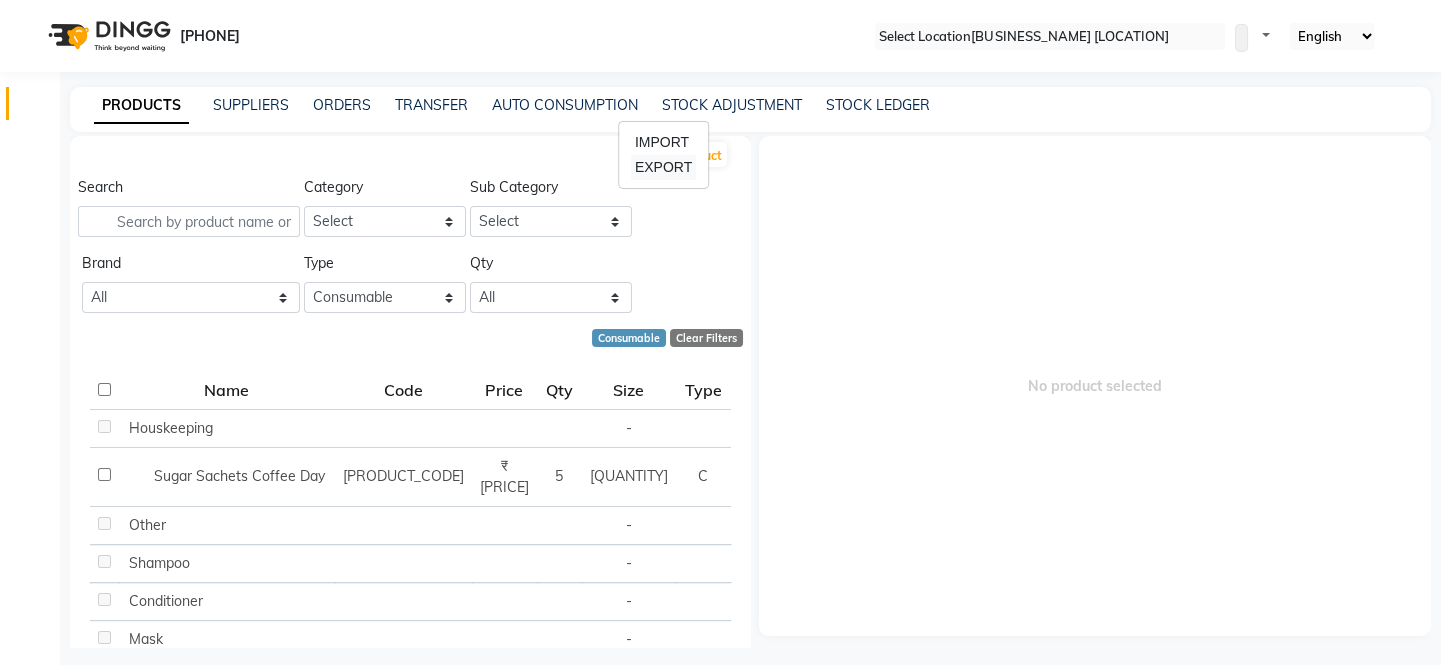 click on "EXPORT" at bounding box center (663, 167) 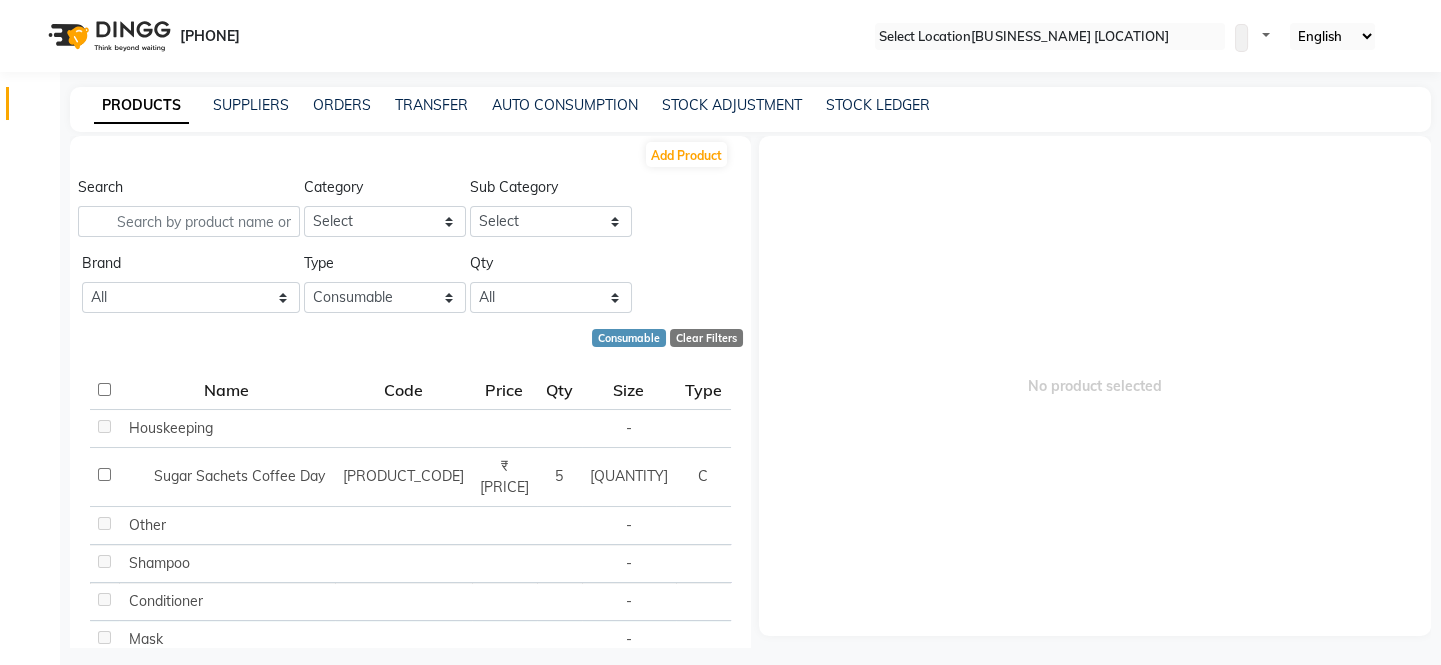 click at bounding box center (743, 159) 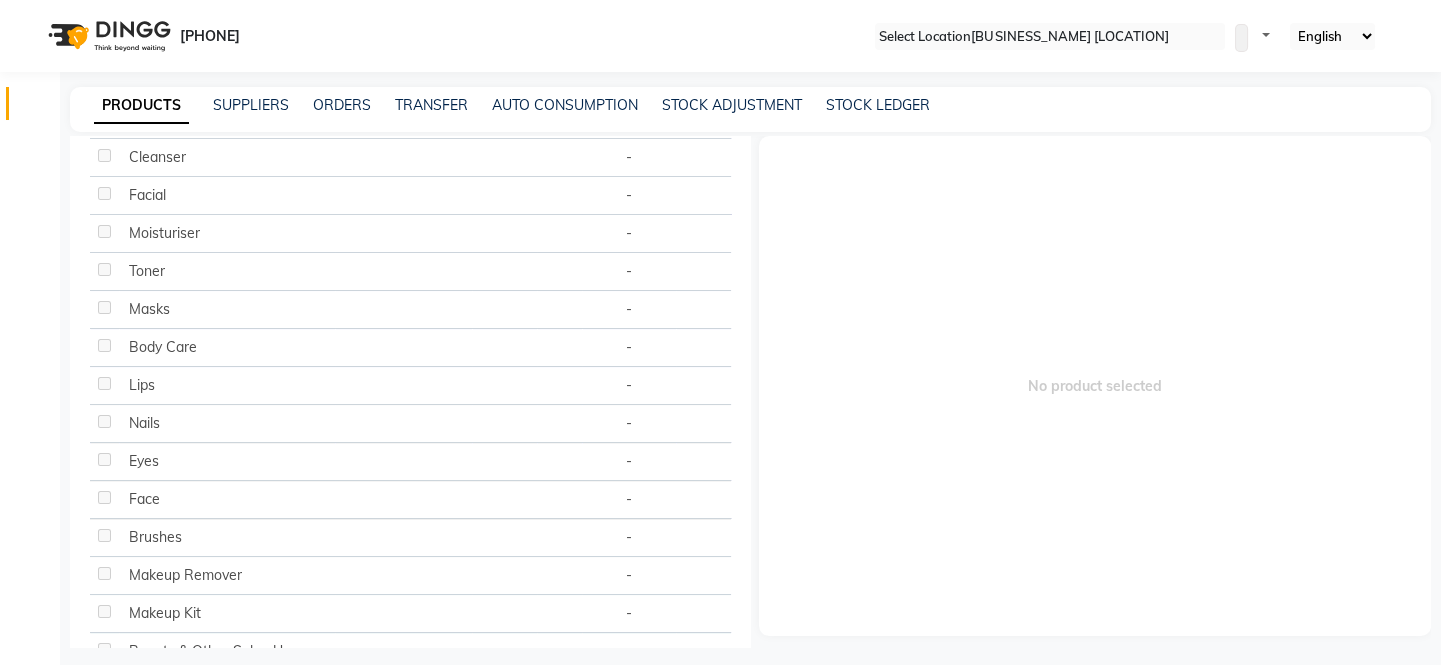 scroll, scrollTop: 971, scrollLeft: 0, axis: vertical 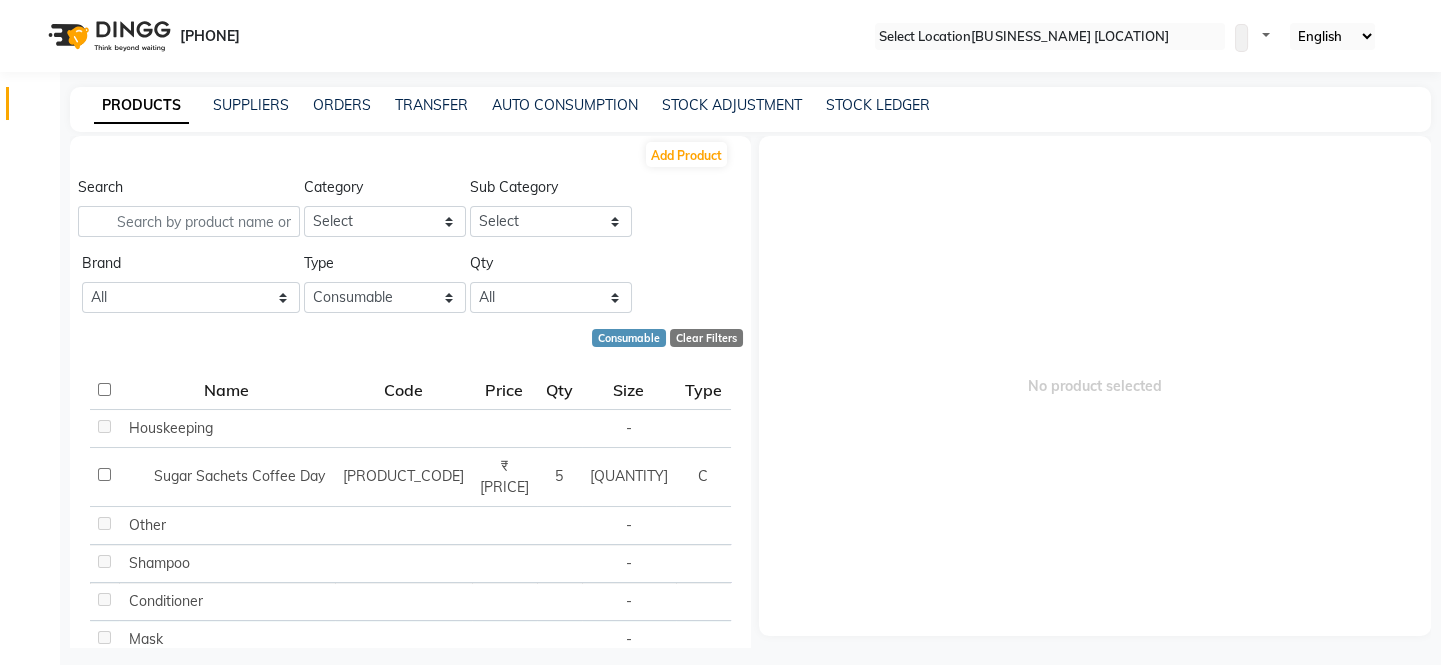 click at bounding box center (743, 159) 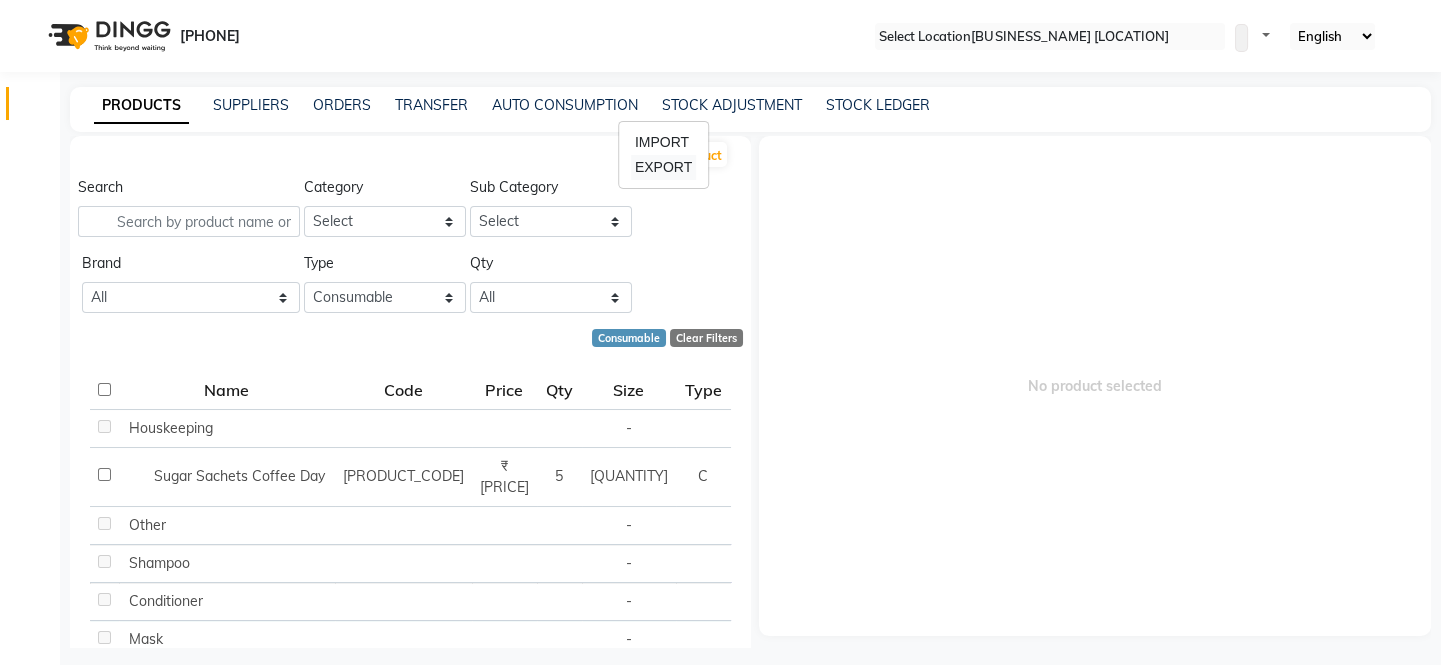 click on "EXPORT" at bounding box center [663, 167] 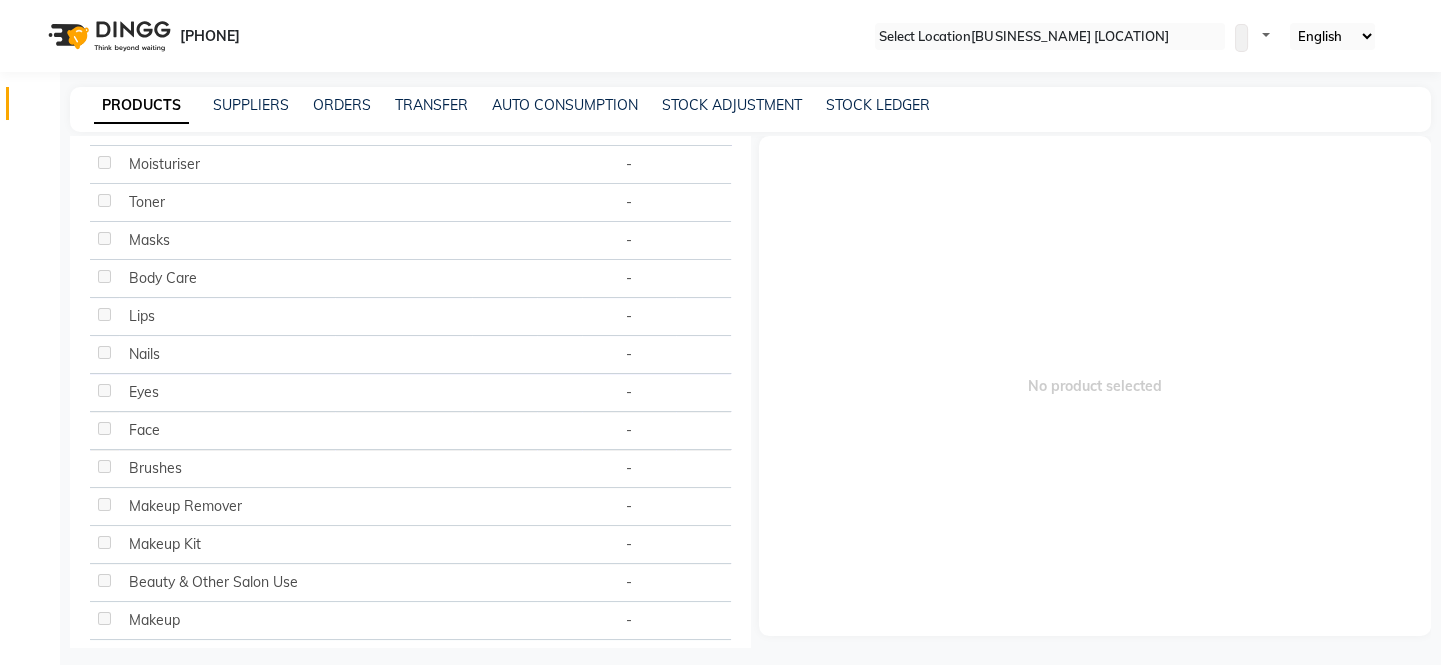 scroll, scrollTop: 0, scrollLeft: 0, axis: both 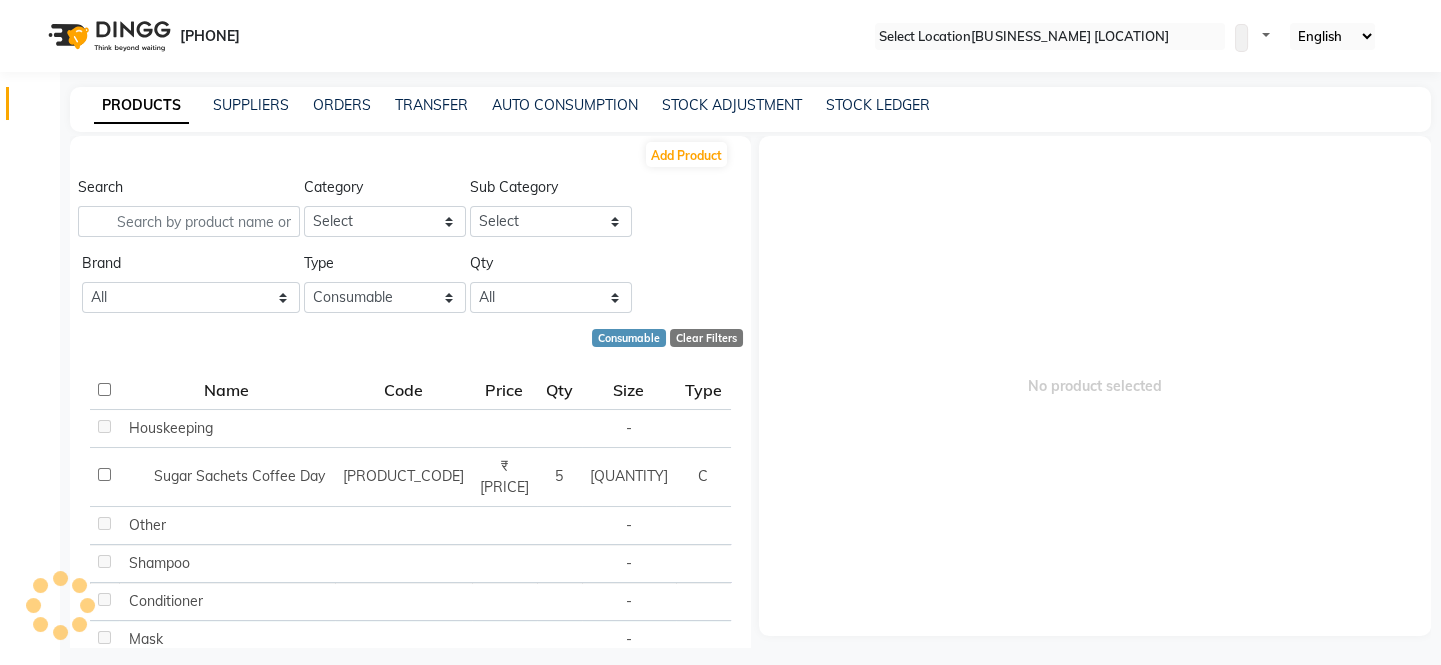 click at bounding box center [660, 338] 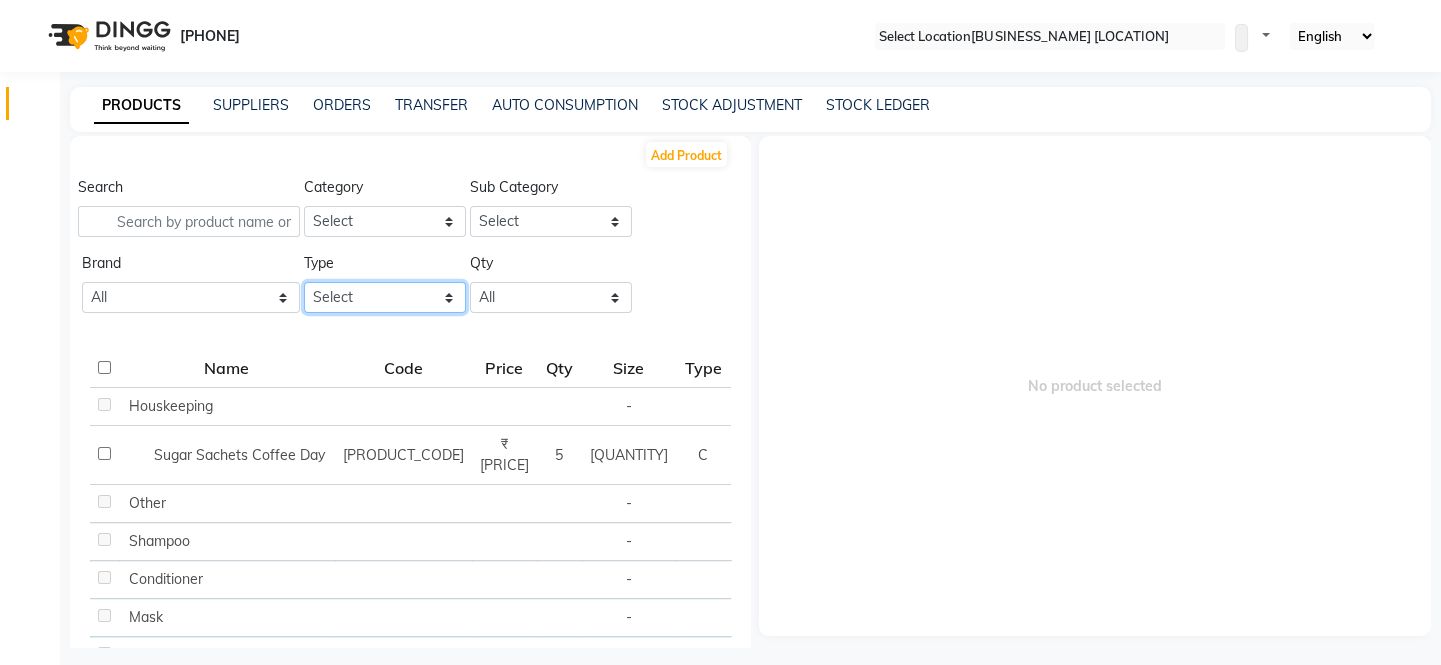 click on "Select Both Retail Consumable" at bounding box center (385, 297) 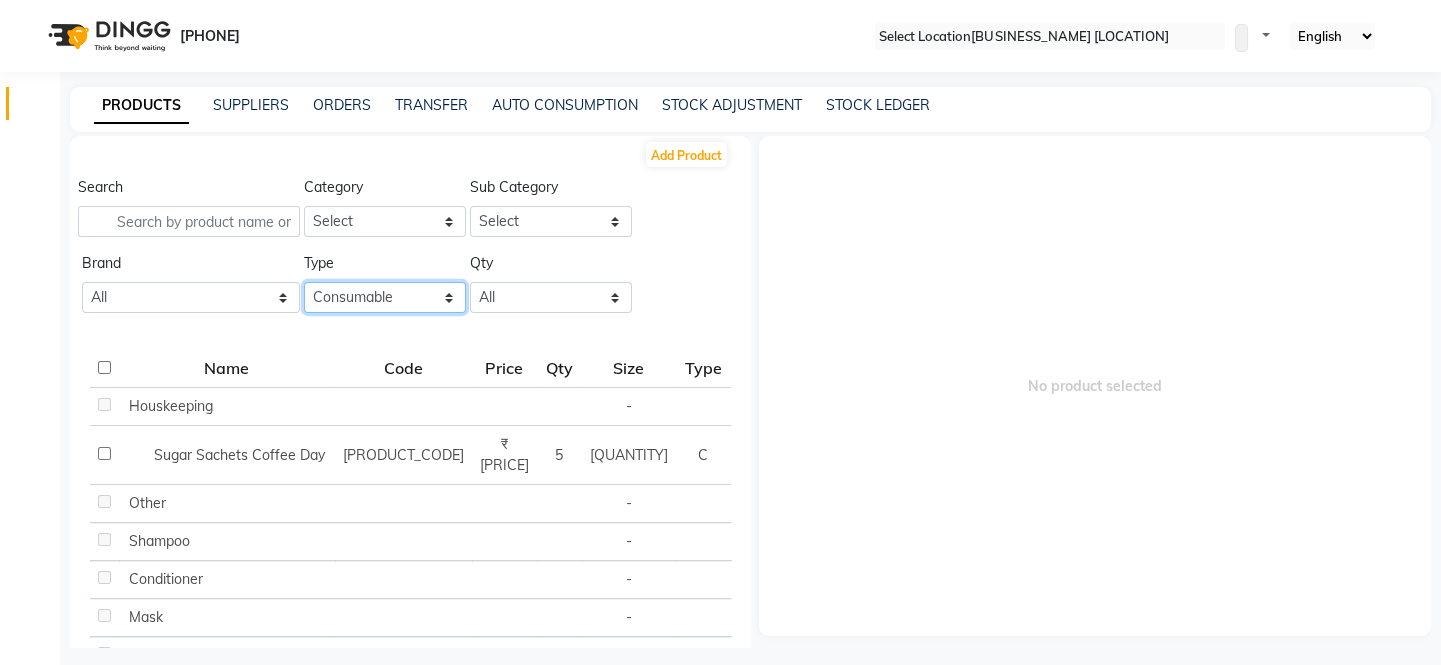 click on "Select Both Retail Consumable" at bounding box center [385, 297] 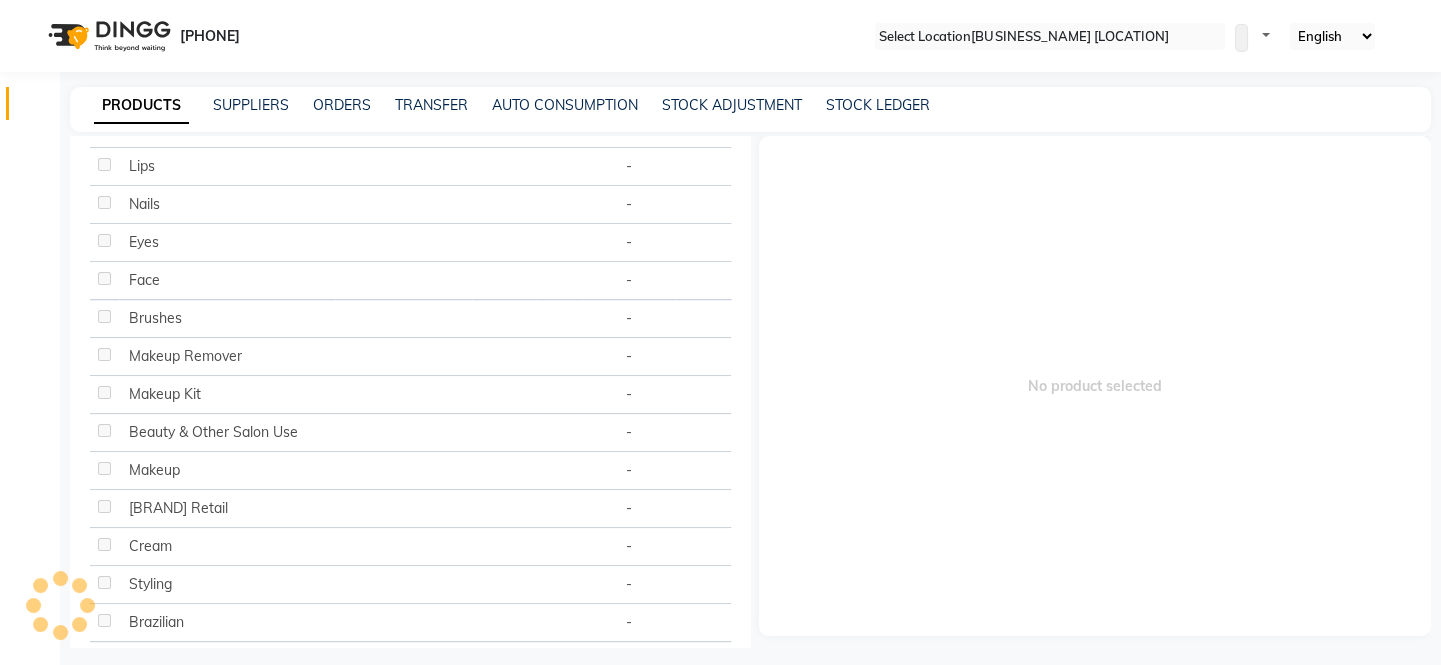 scroll, scrollTop: 1187, scrollLeft: 0, axis: vertical 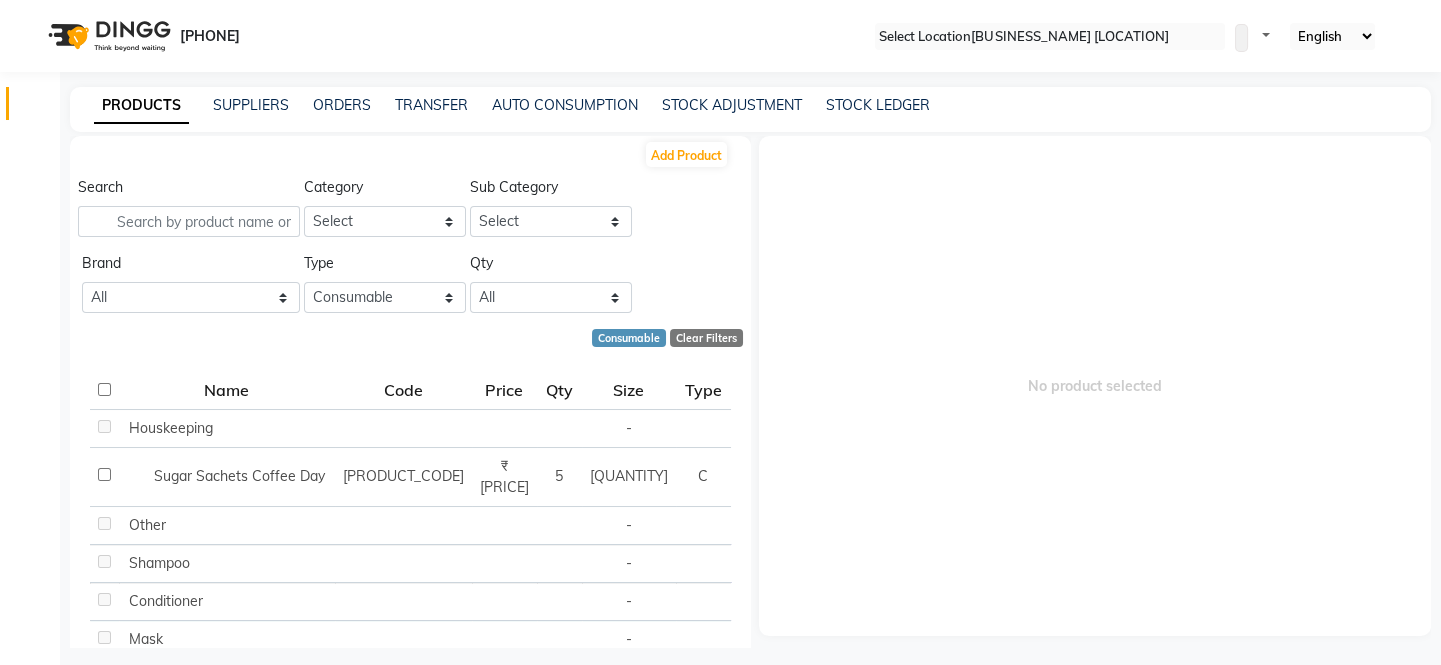 click at bounding box center (743, 159) 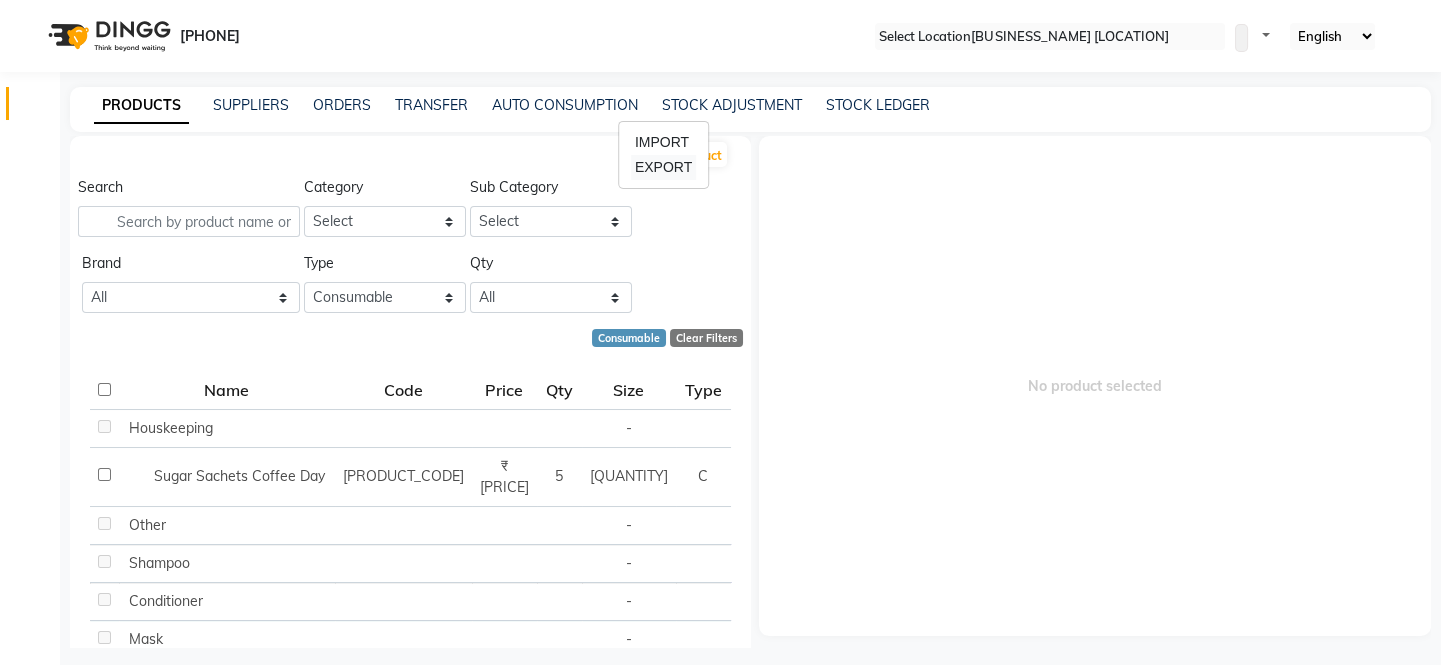click on "EXPORT" at bounding box center [663, 167] 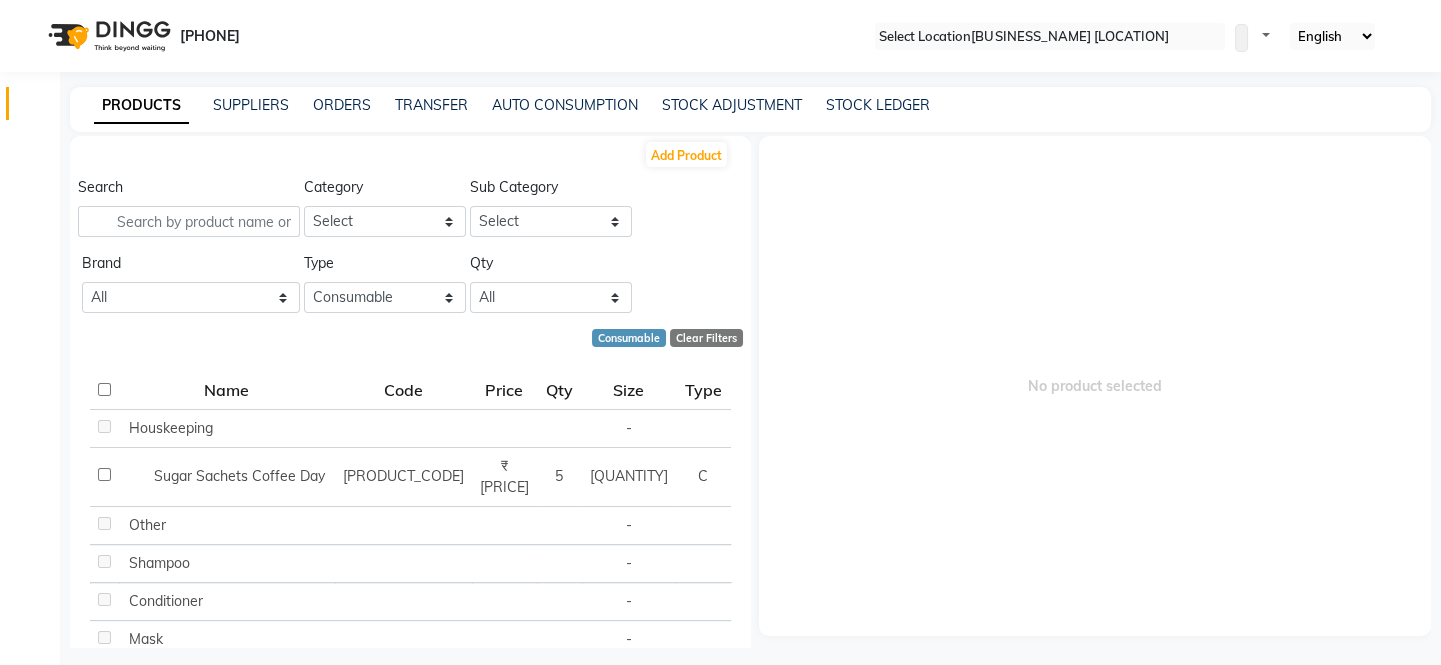 click on "No product selected" at bounding box center (1095, 386) 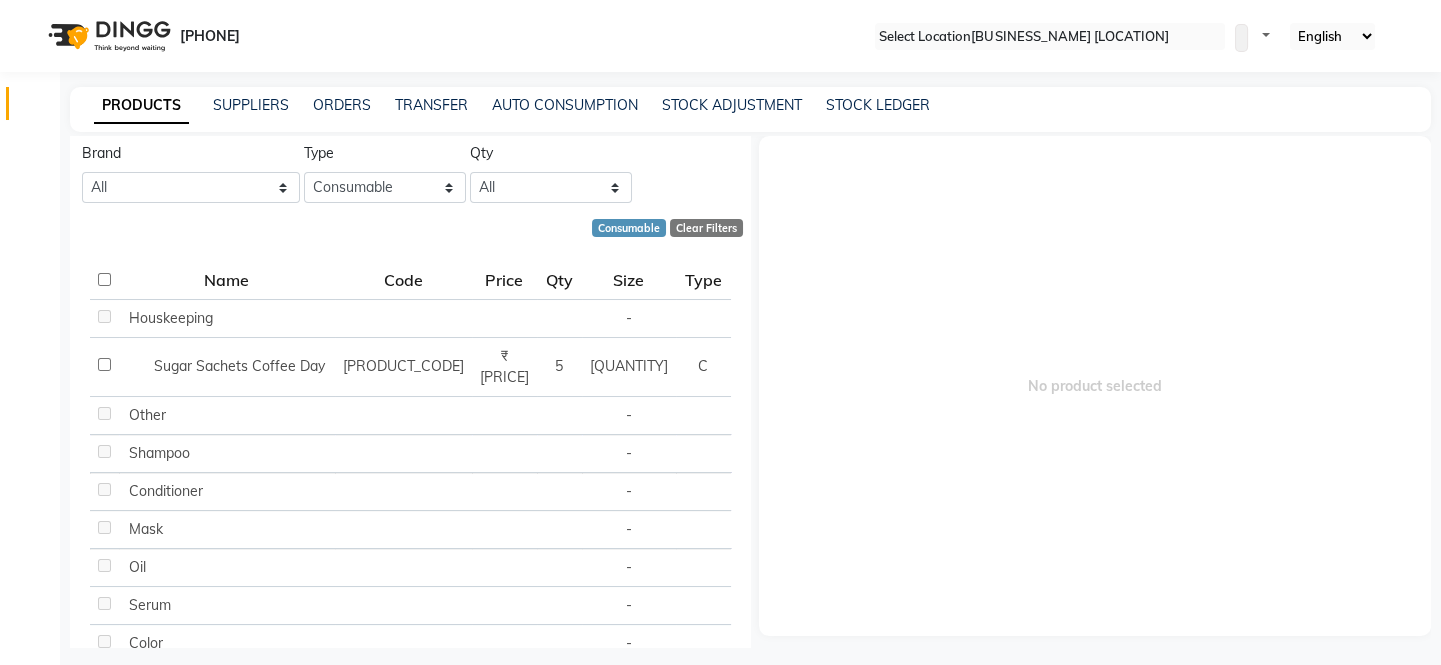 scroll, scrollTop: 0, scrollLeft: 0, axis: both 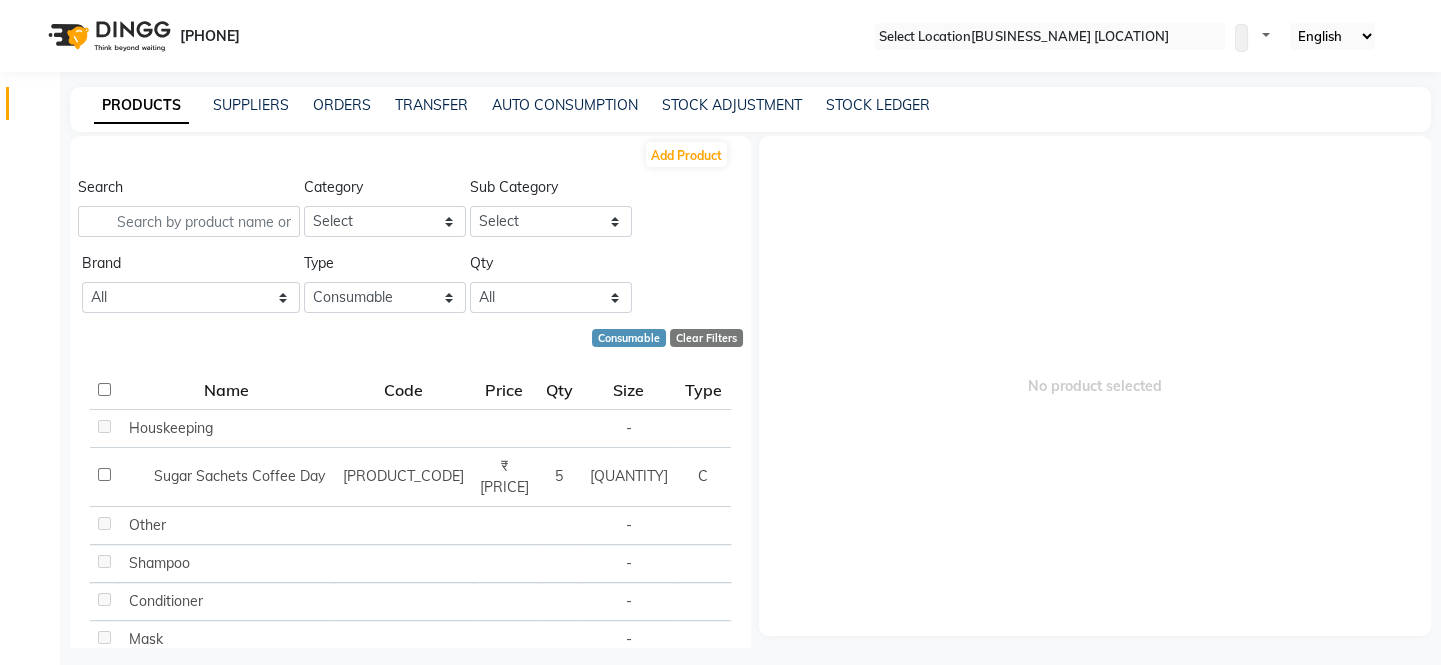 click at bounding box center (743, 159) 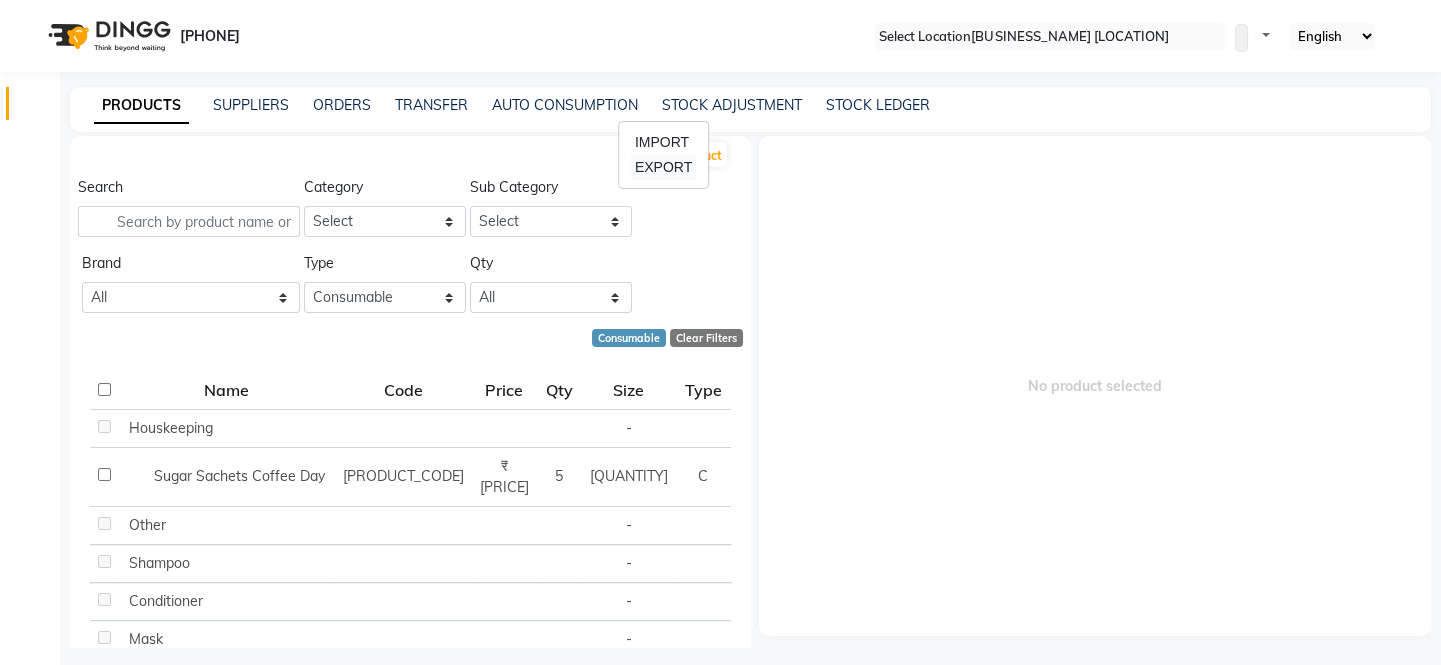 click on "EXPORT" at bounding box center [663, 167] 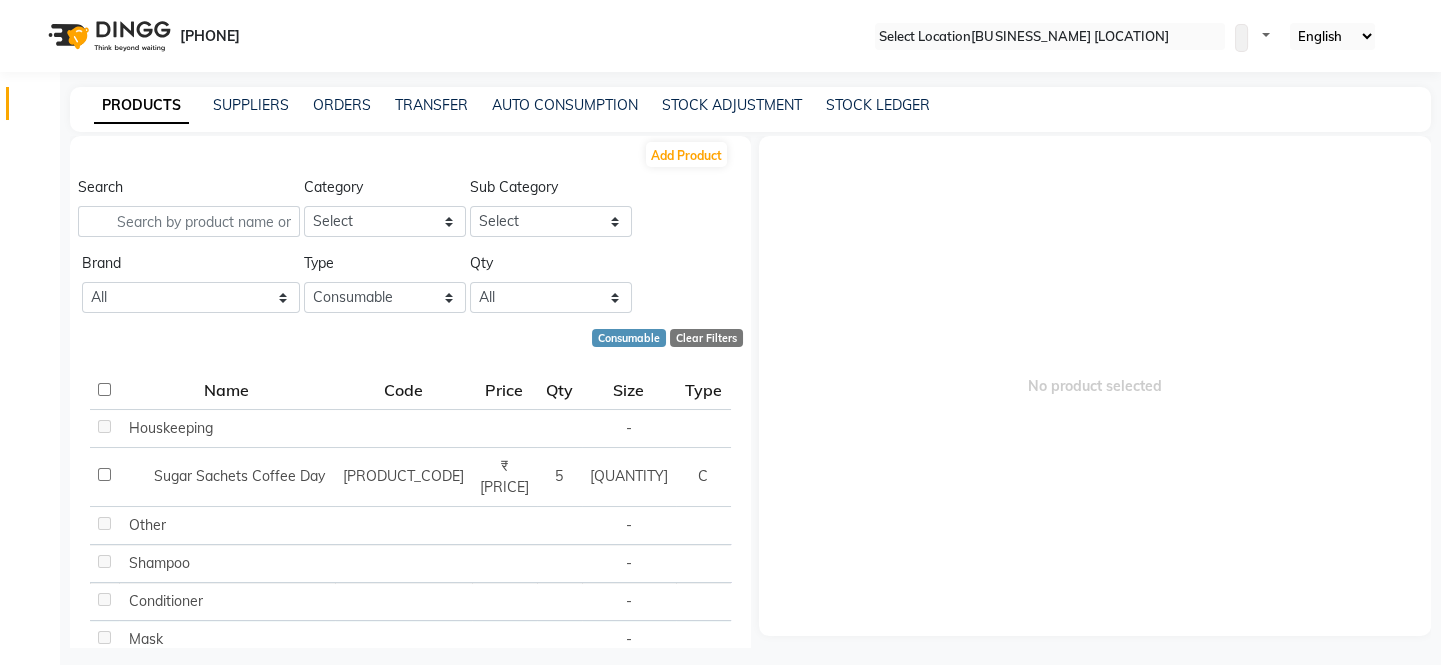 click at bounding box center (660, 338) 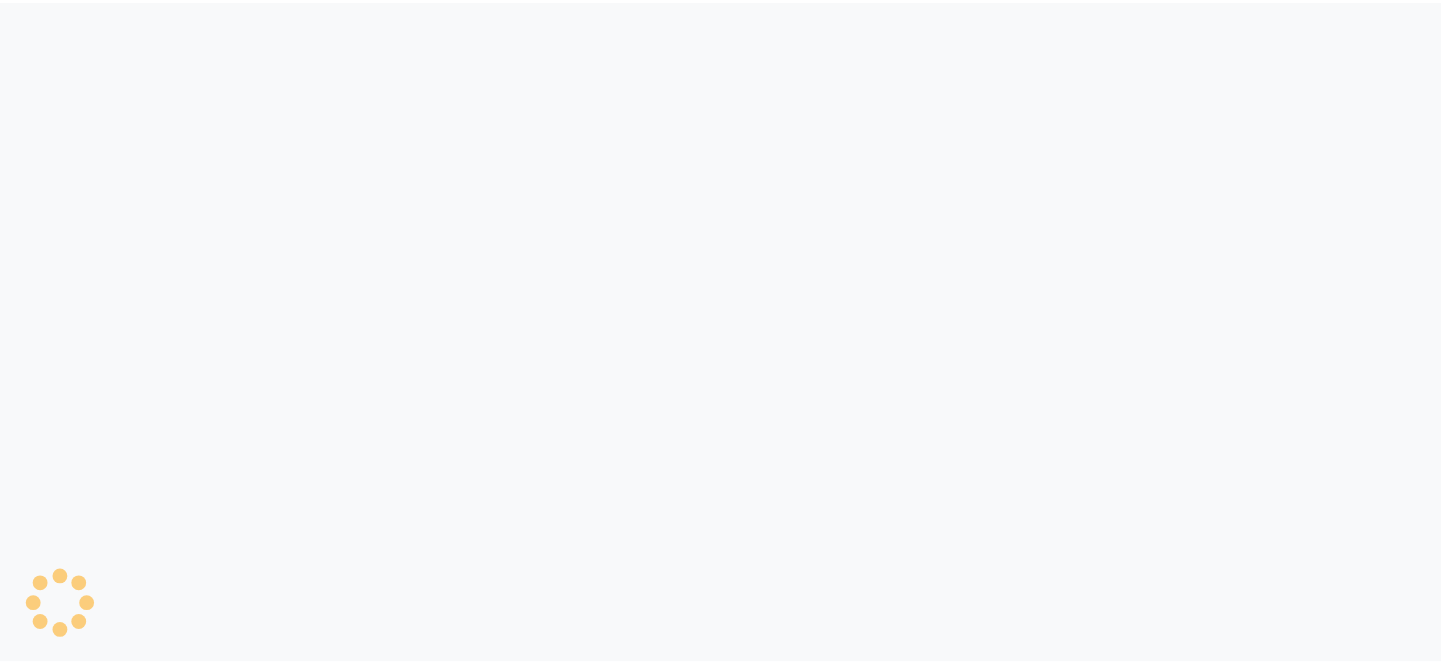 scroll, scrollTop: 0, scrollLeft: 0, axis: both 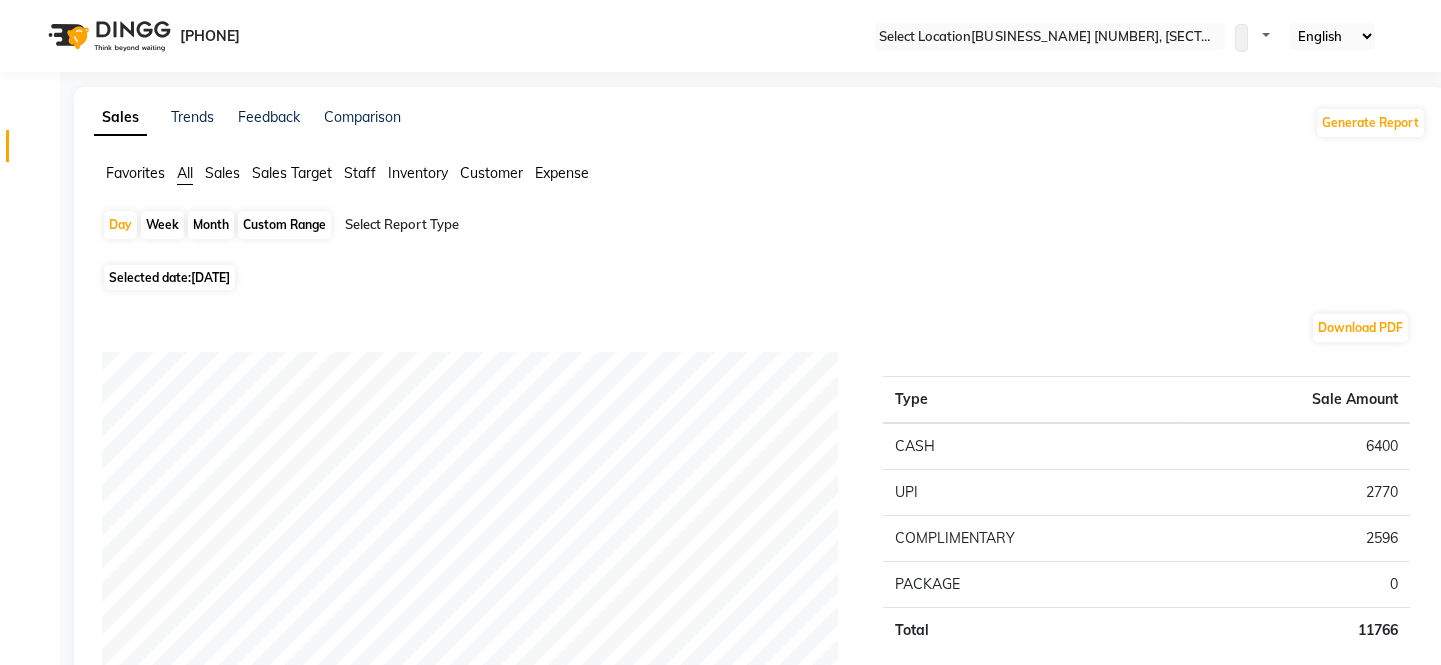 click at bounding box center (1415, 36) 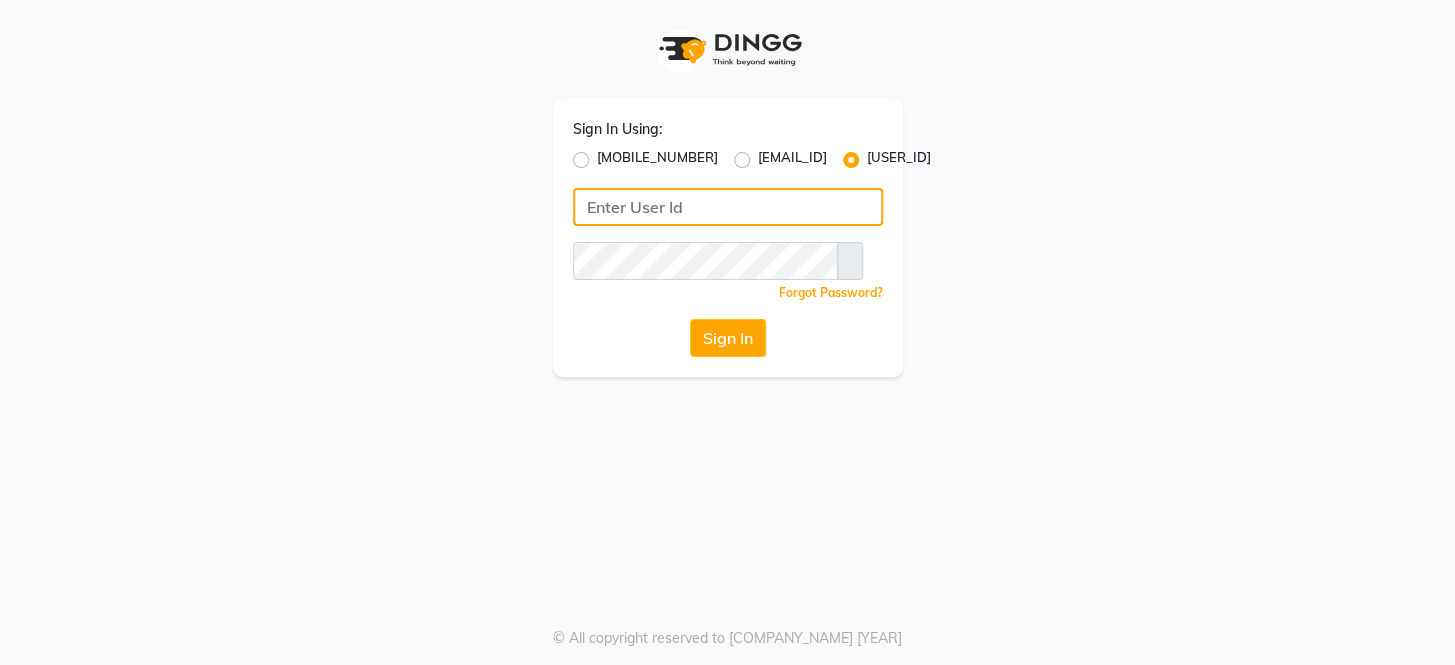 type on "[PHONE]" 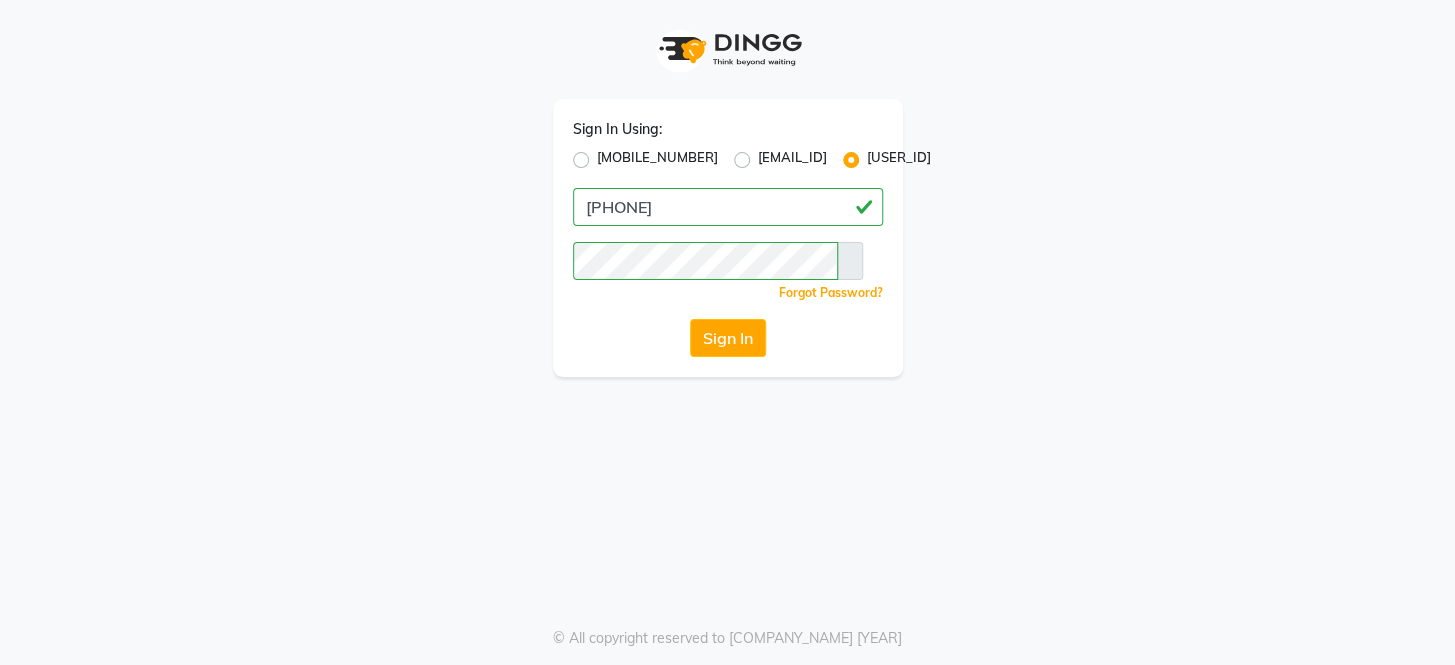 click on "[MOBILE_NUMBER]" at bounding box center [657, 160] 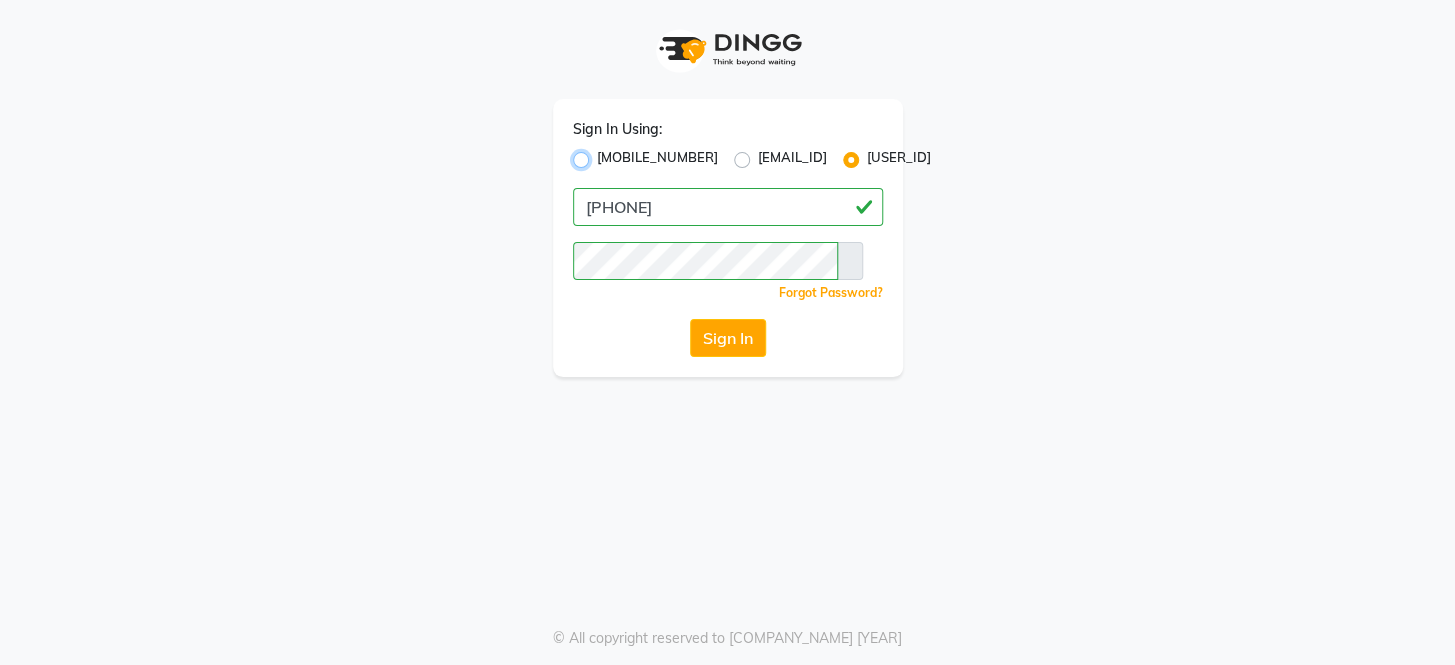 click on "[MOBILE_NUMBER]" at bounding box center [603, 154] 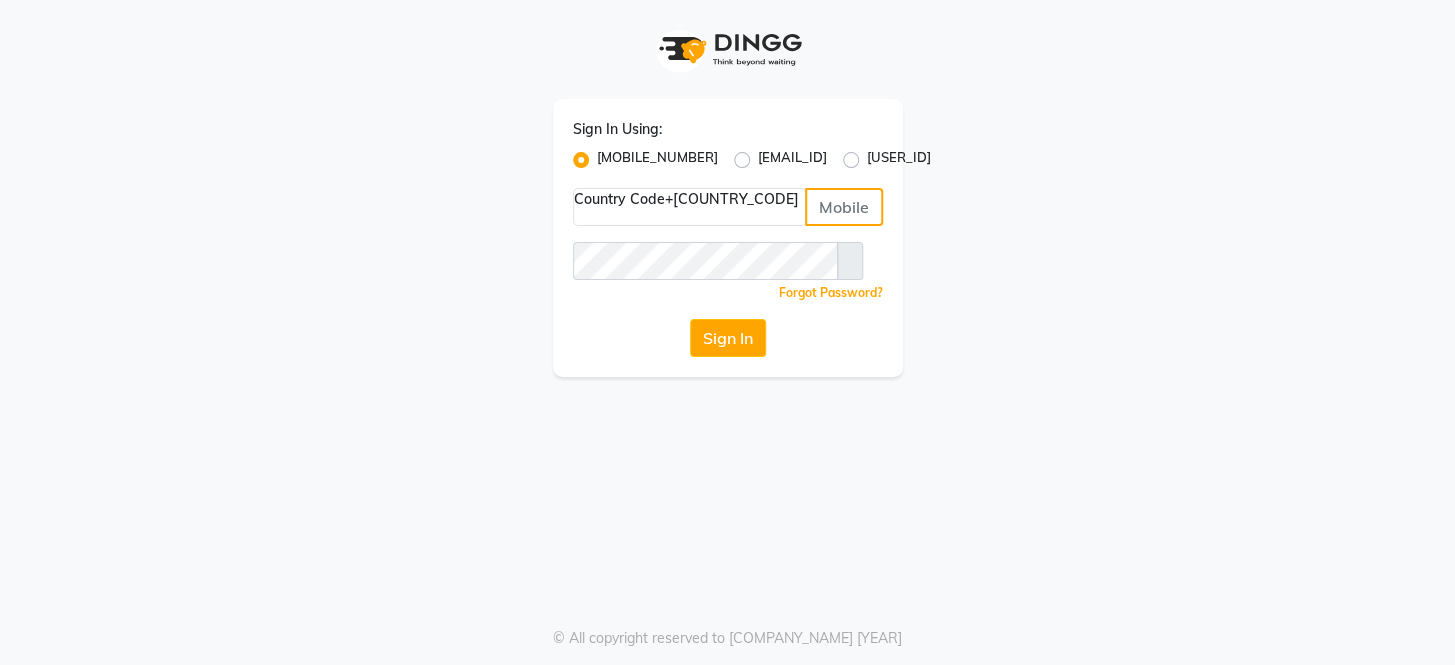 click at bounding box center (844, 207) 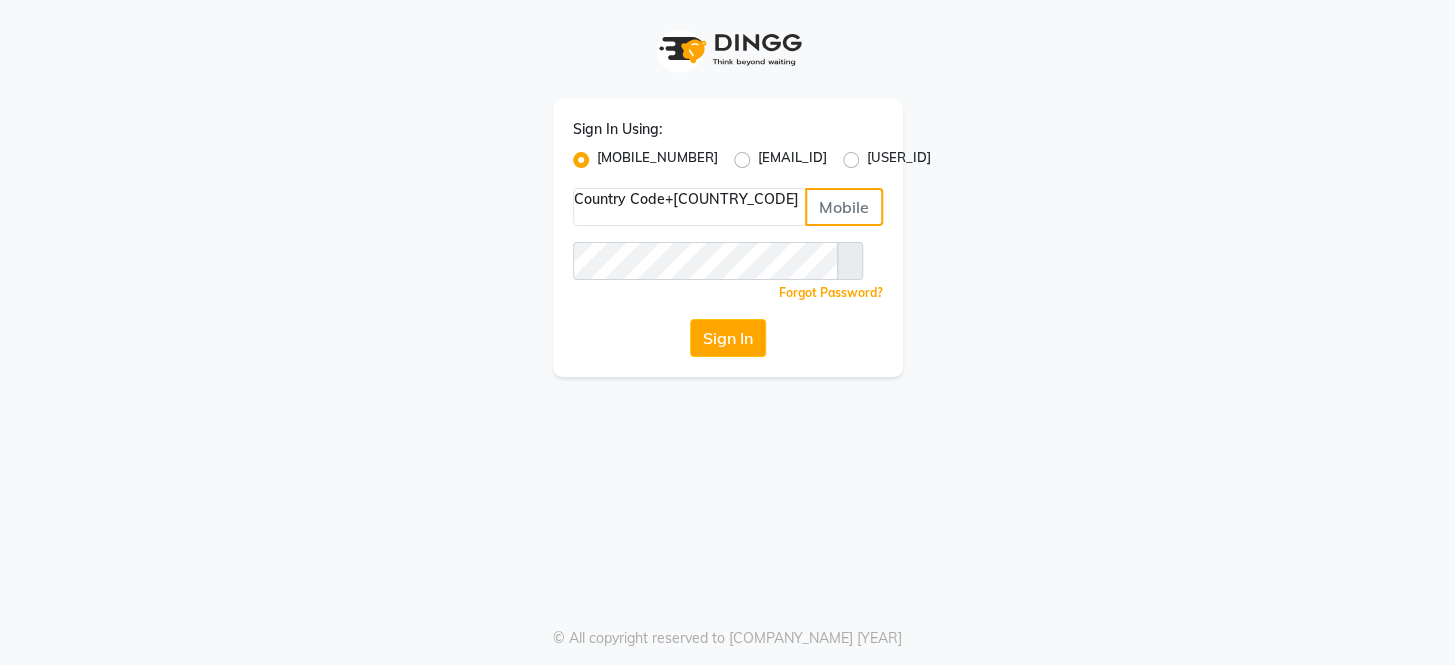 type on "[PHONE]" 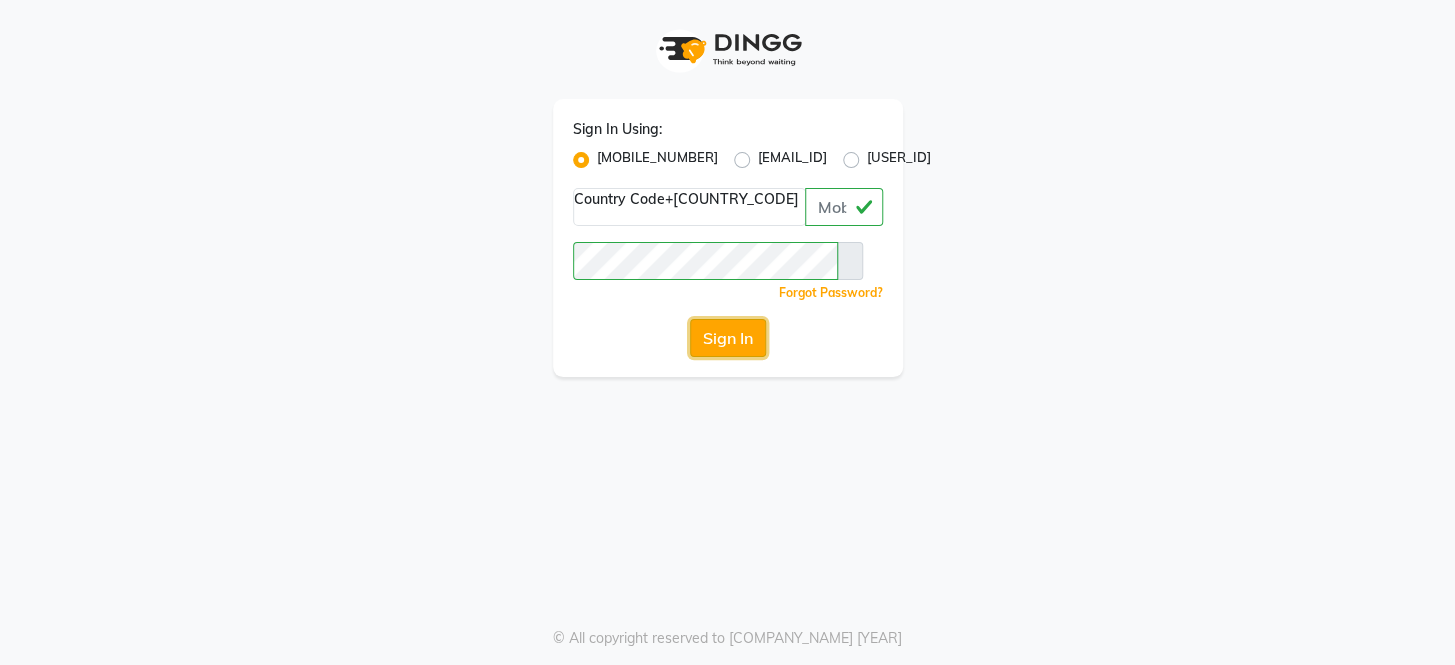 click on "Sign In" at bounding box center [728, 338] 